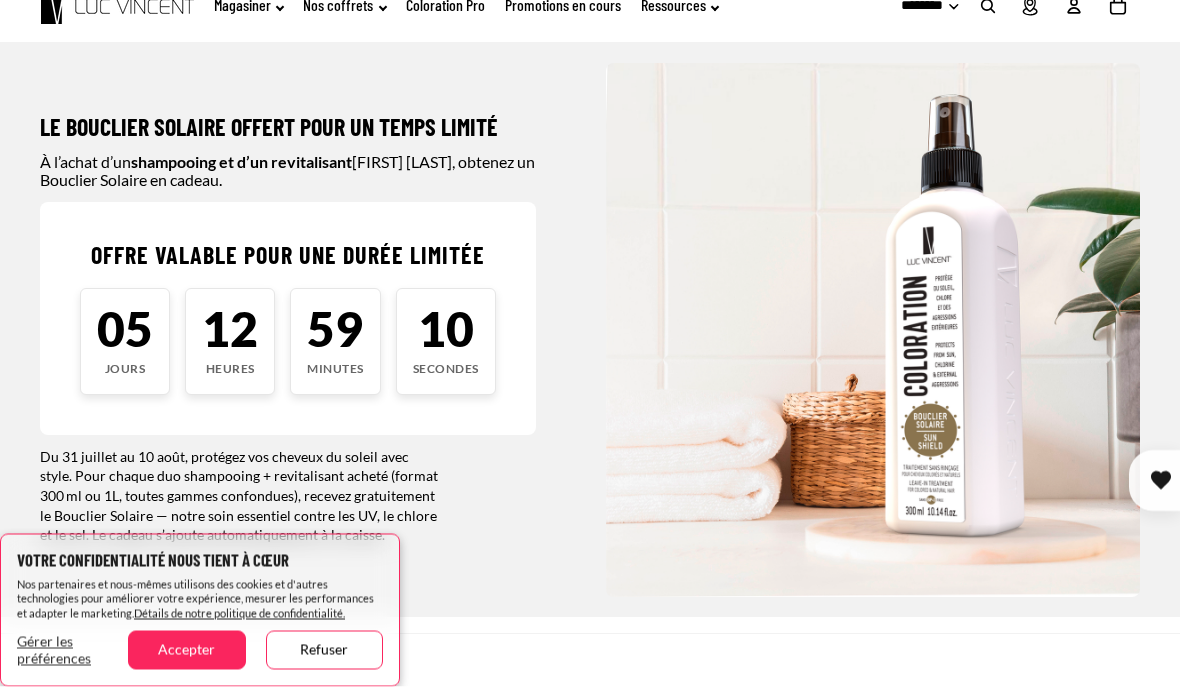 scroll, scrollTop: 76, scrollLeft: 0, axis: vertical 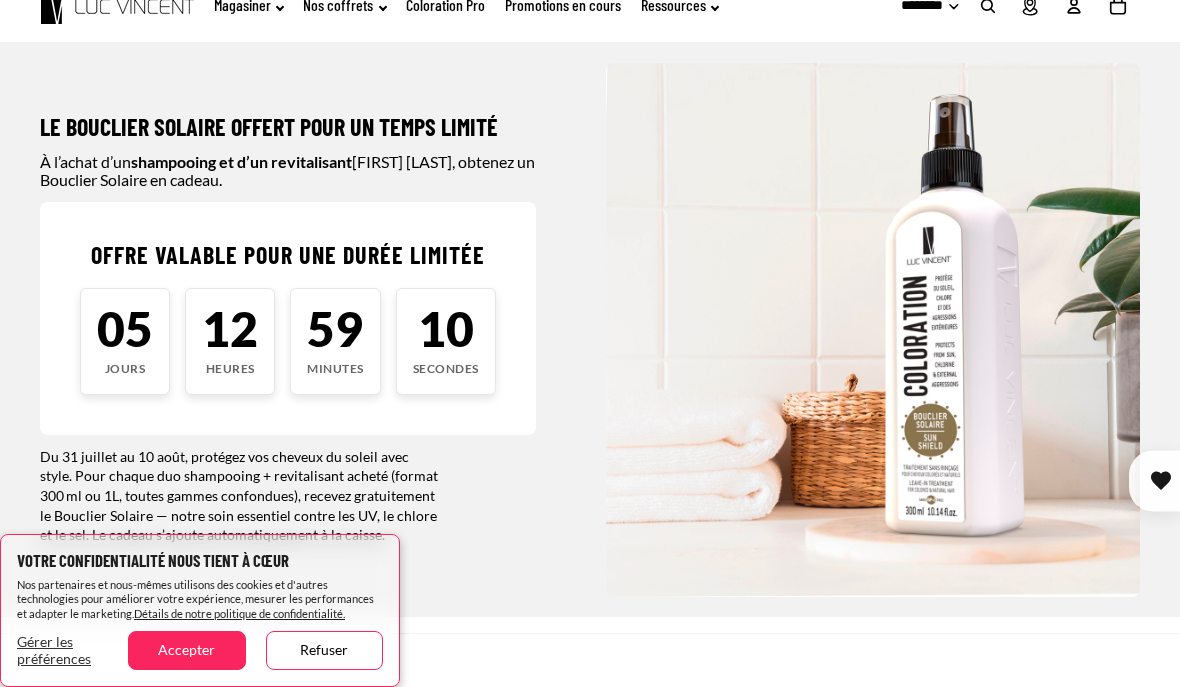 click on "Accepter" at bounding box center (186, 650) 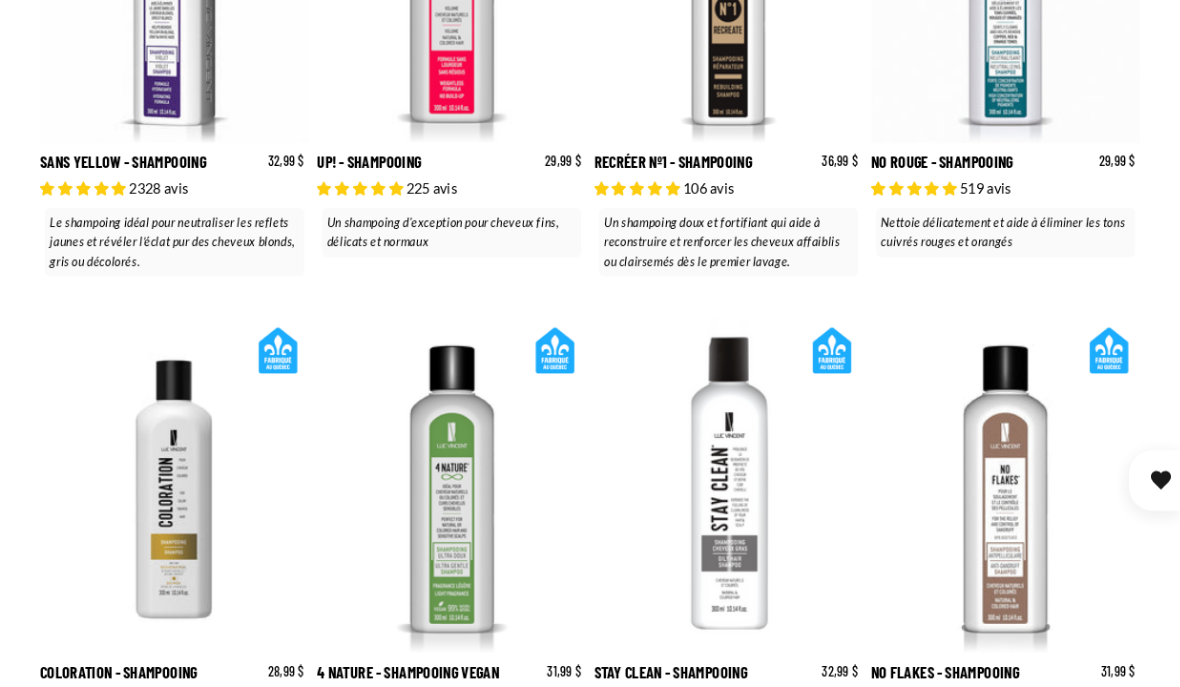 scroll, scrollTop: 1021, scrollLeft: 0, axis: vertical 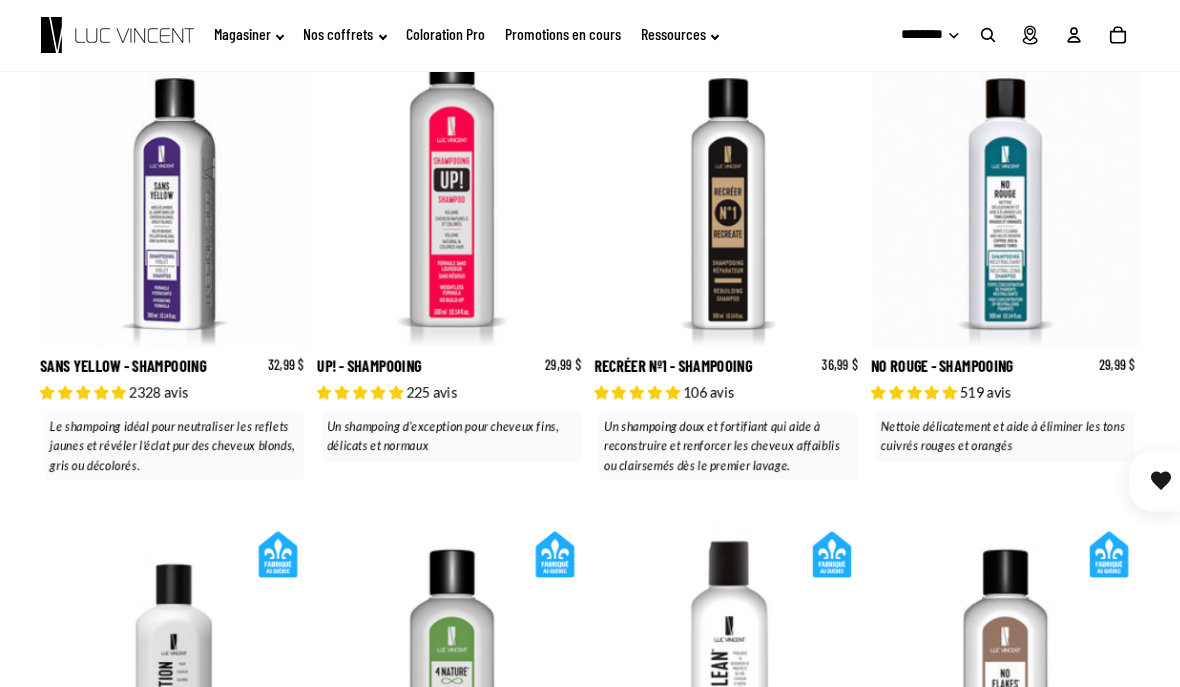 click on "Recréer nº1 - Shampooing" at bounding box center (728, 248) 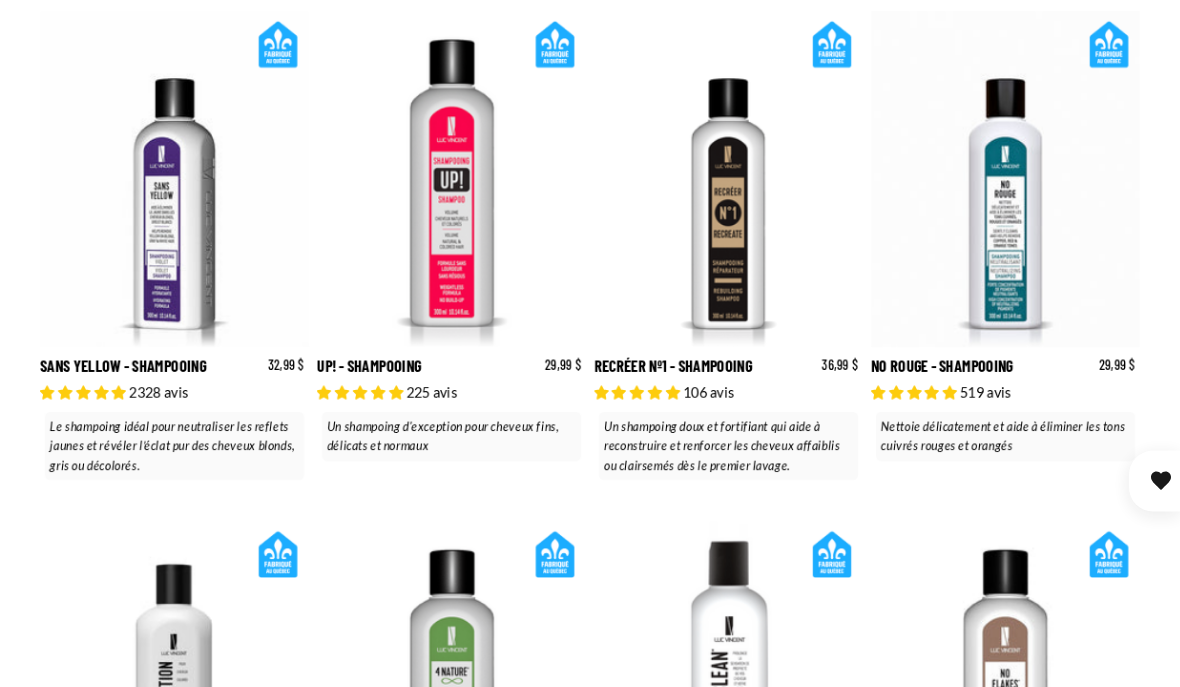 scroll, scrollTop: 0, scrollLeft: 0, axis: both 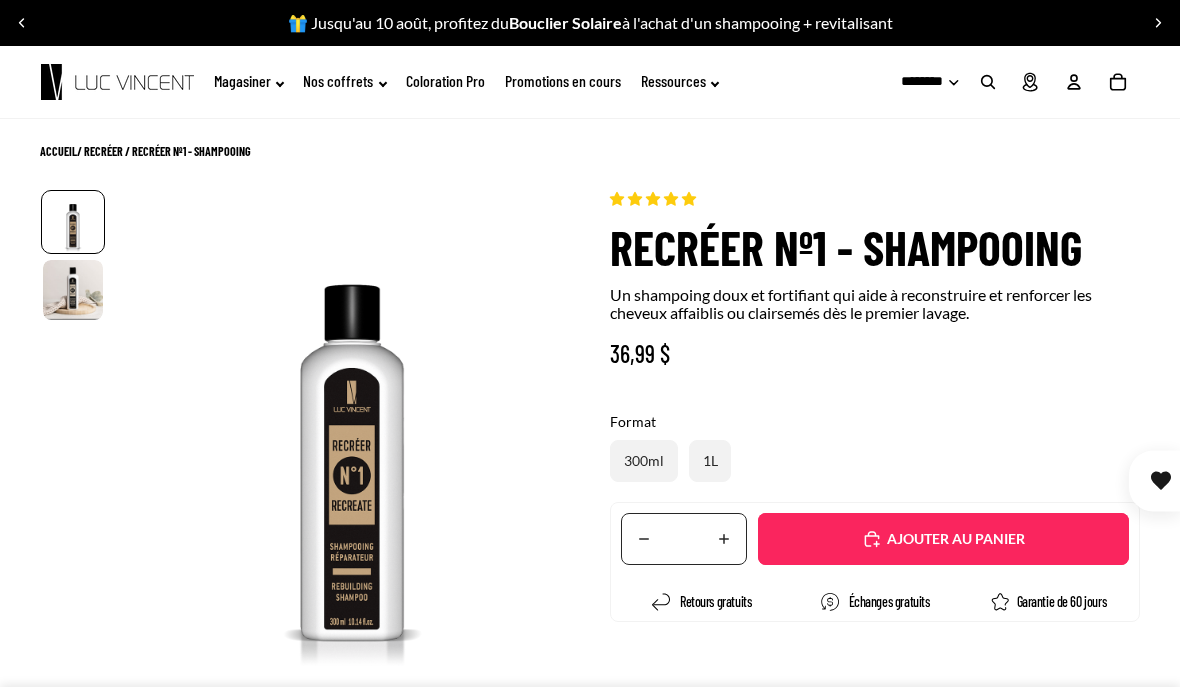 select on "**********" 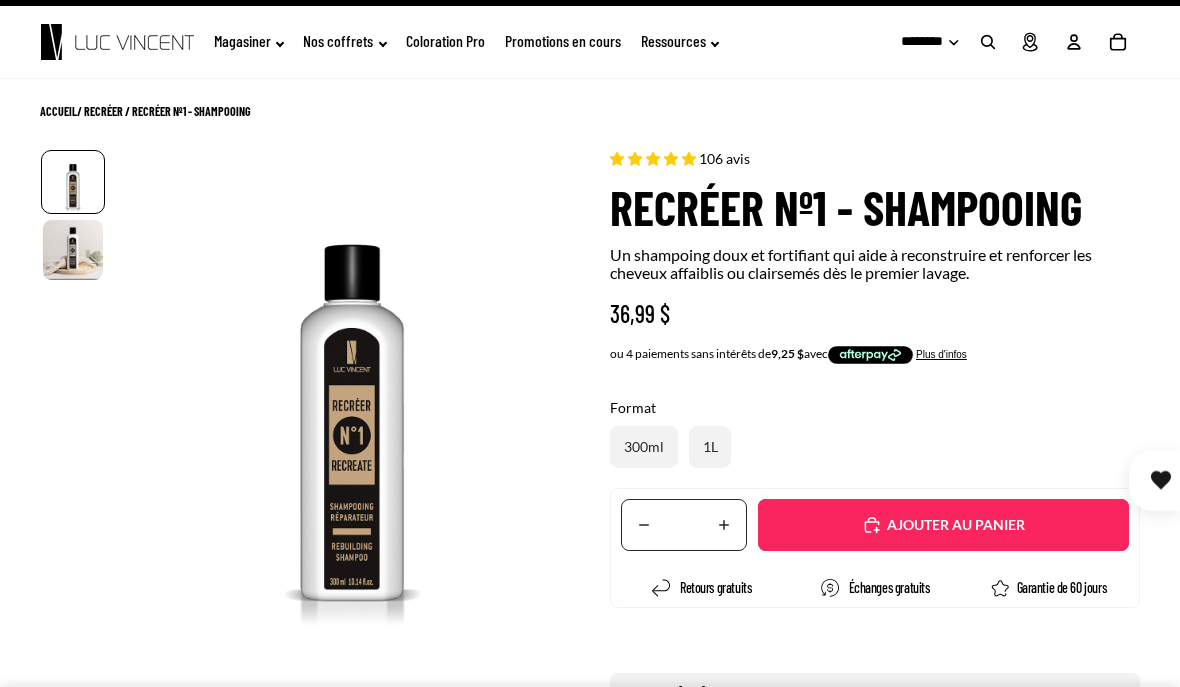 scroll, scrollTop: 40, scrollLeft: 0, axis: vertical 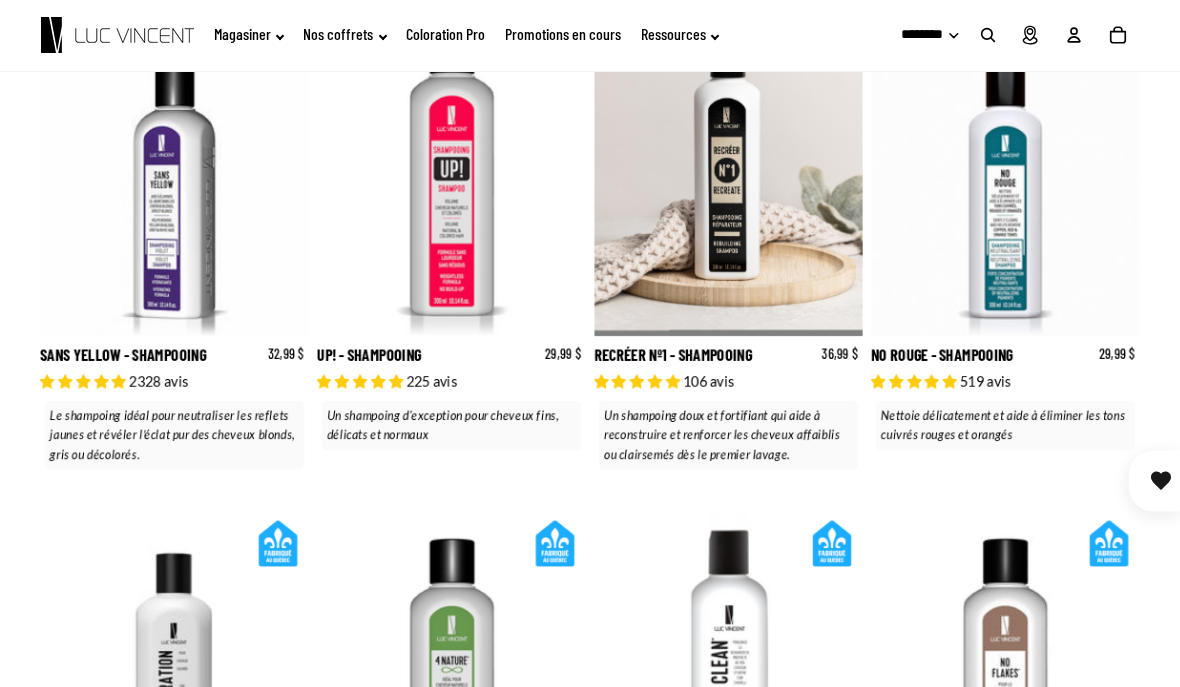 click on "Recréer nº1 - Shampooing" at bounding box center [728, 237] 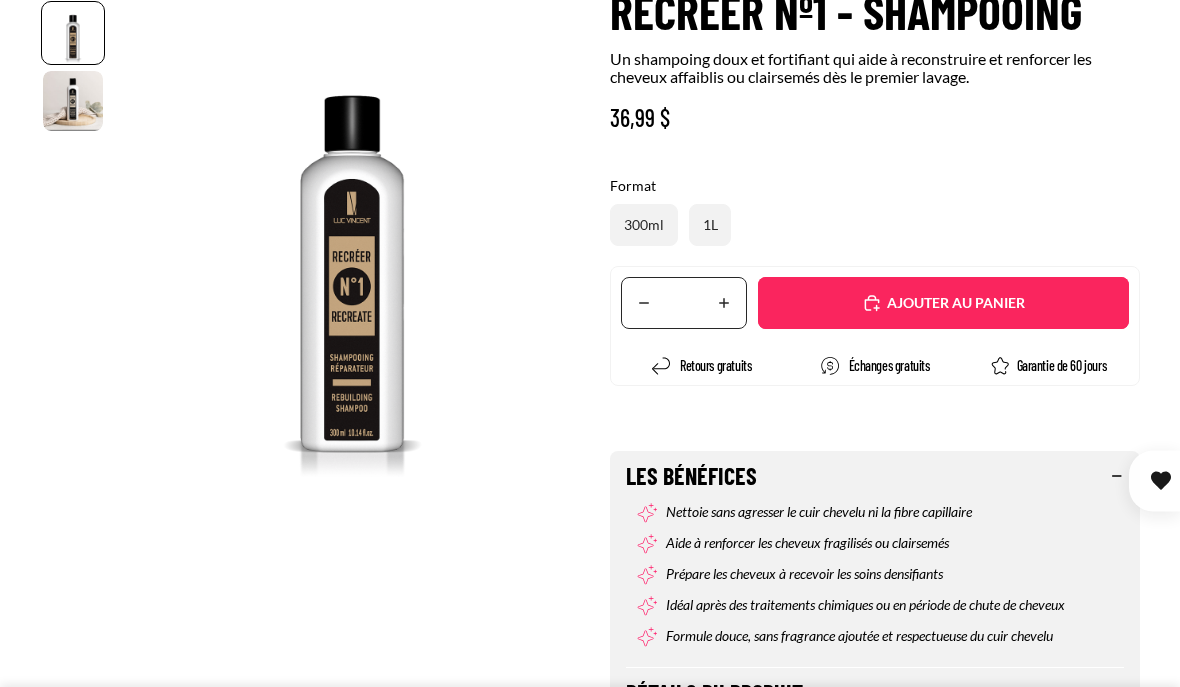 select on "**********" 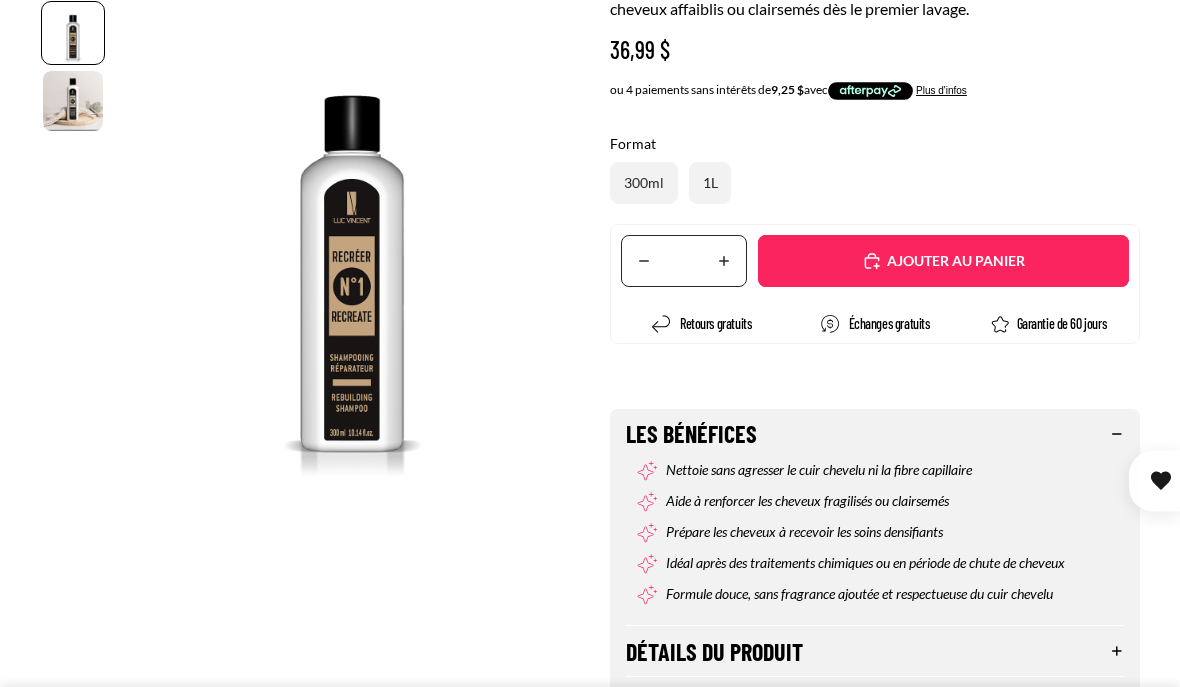 scroll, scrollTop: 387, scrollLeft: 0, axis: vertical 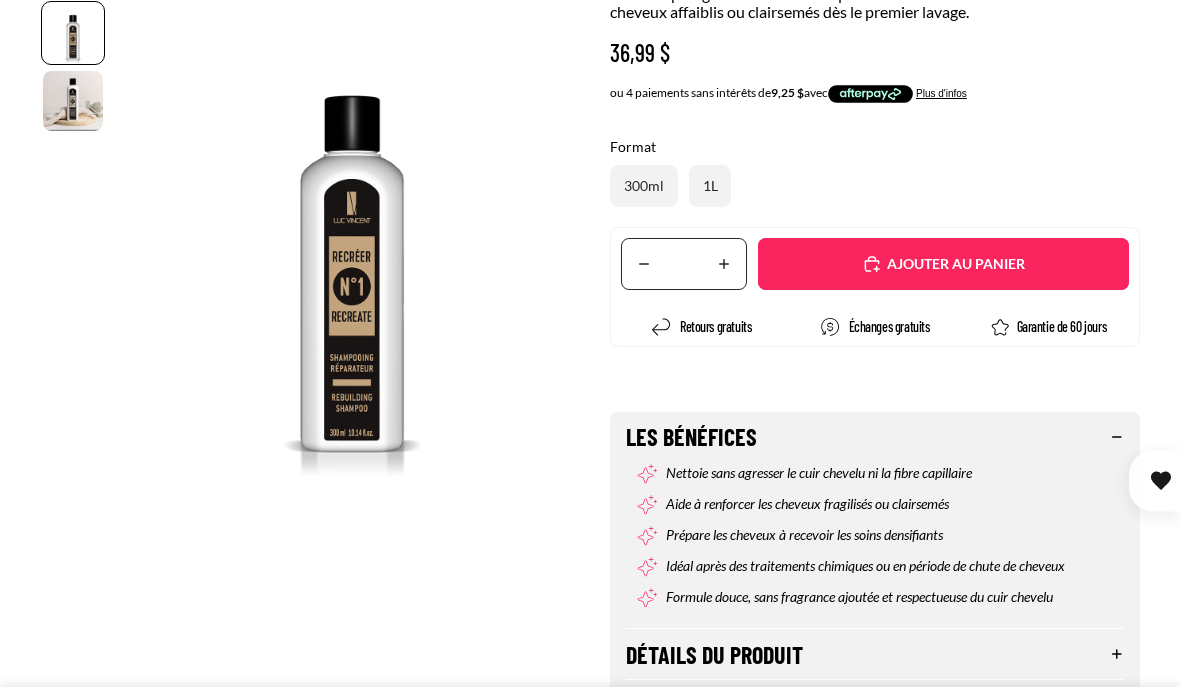 click on "Ajouté" at bounding box center [943, 264] 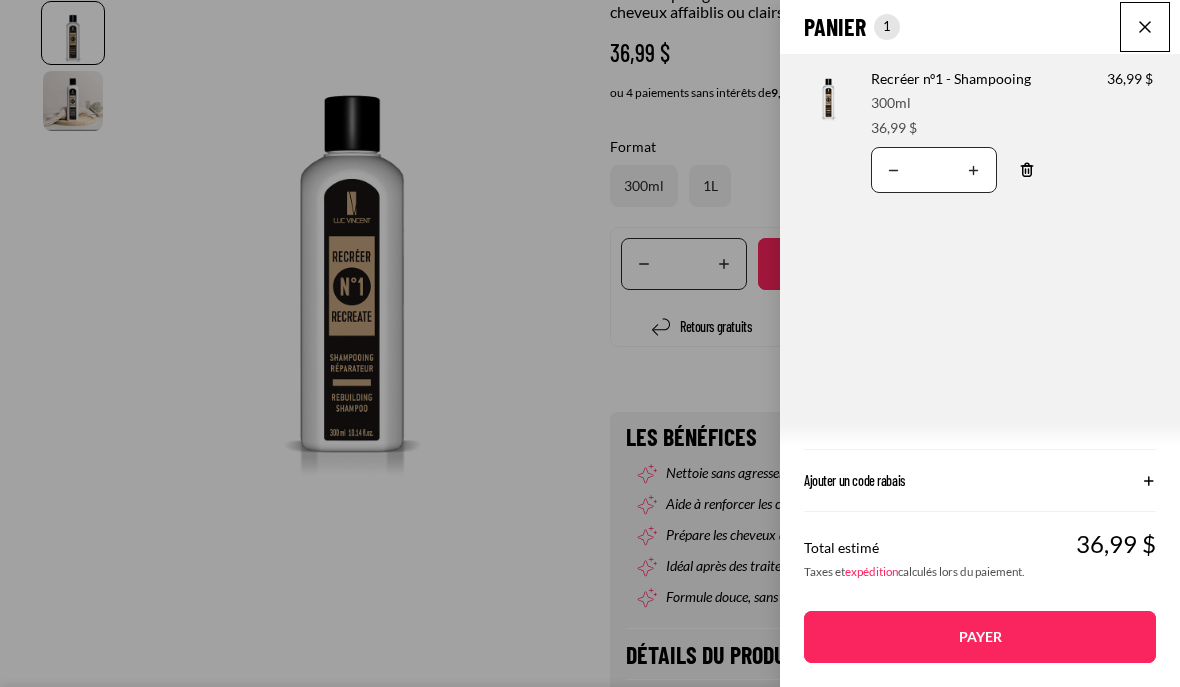 click on "Panier
Nombre total d'articles dans le panier: 1
1
1
Total du panier
36,99CAD
Image de produit
Informations sur le produit
Quantité
Nombre total de produits
Recréer nº1 - Shampooing
Format:
300ml" 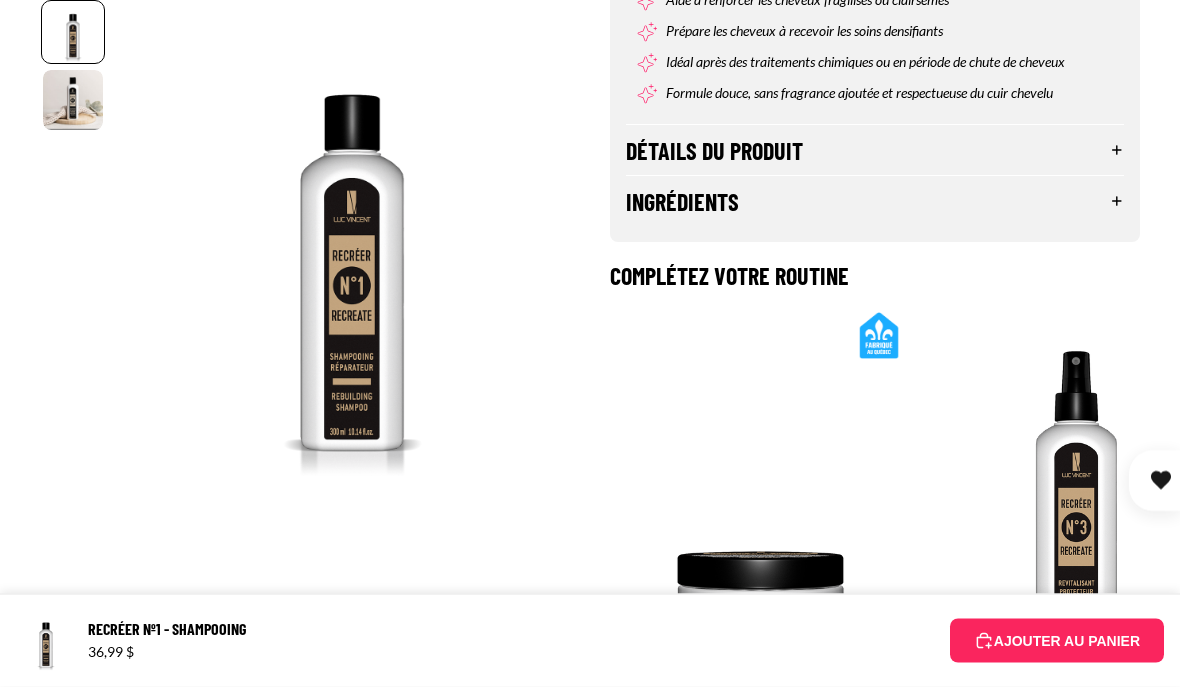 scroll, scrollTop: 805, scrollLeft: 0, axis: vertical 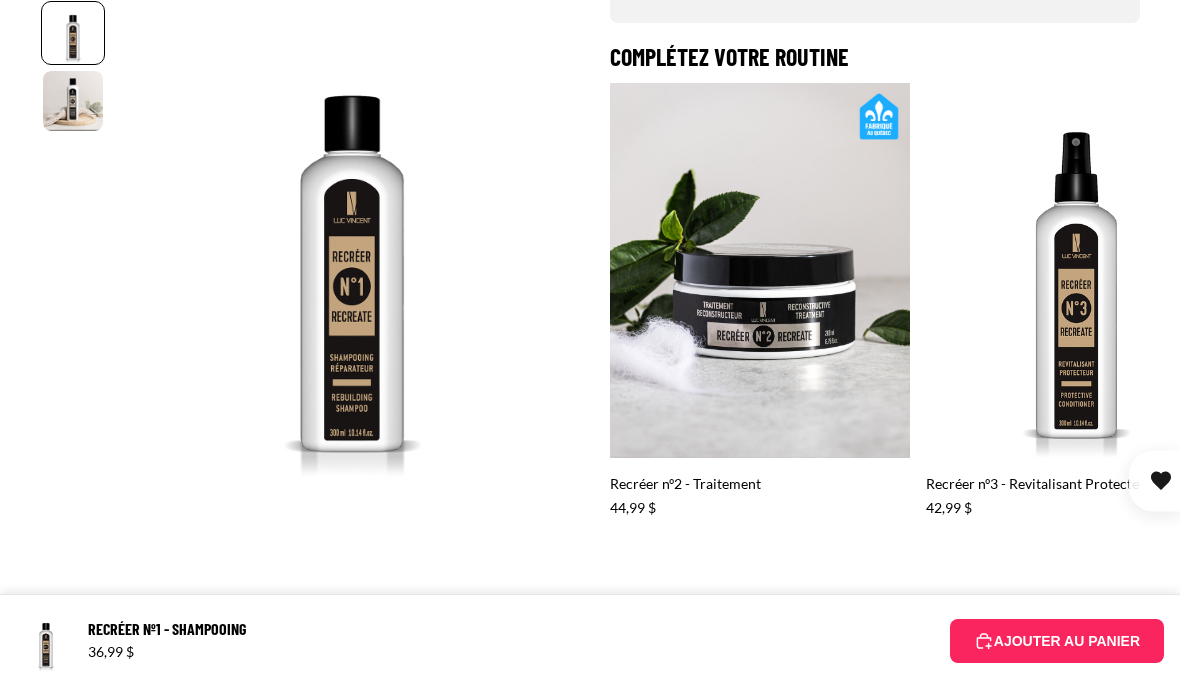 click on "Recréer nº2 - Traitement" at bounding box center (760, 310) 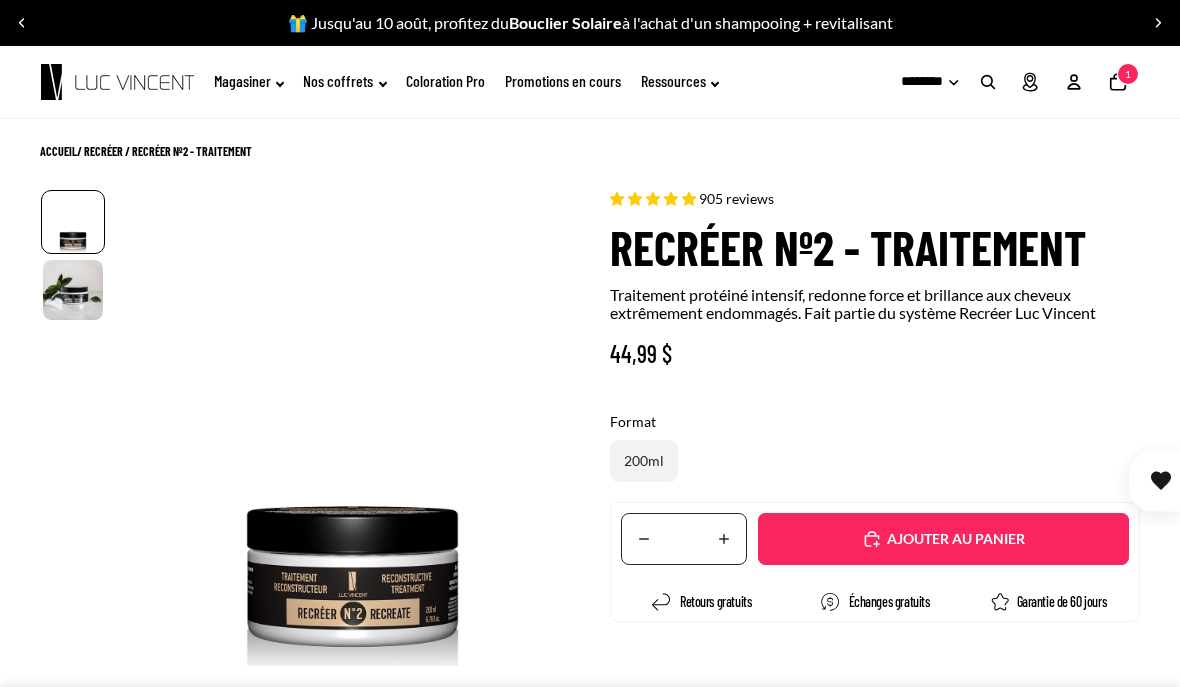 select on "**********" 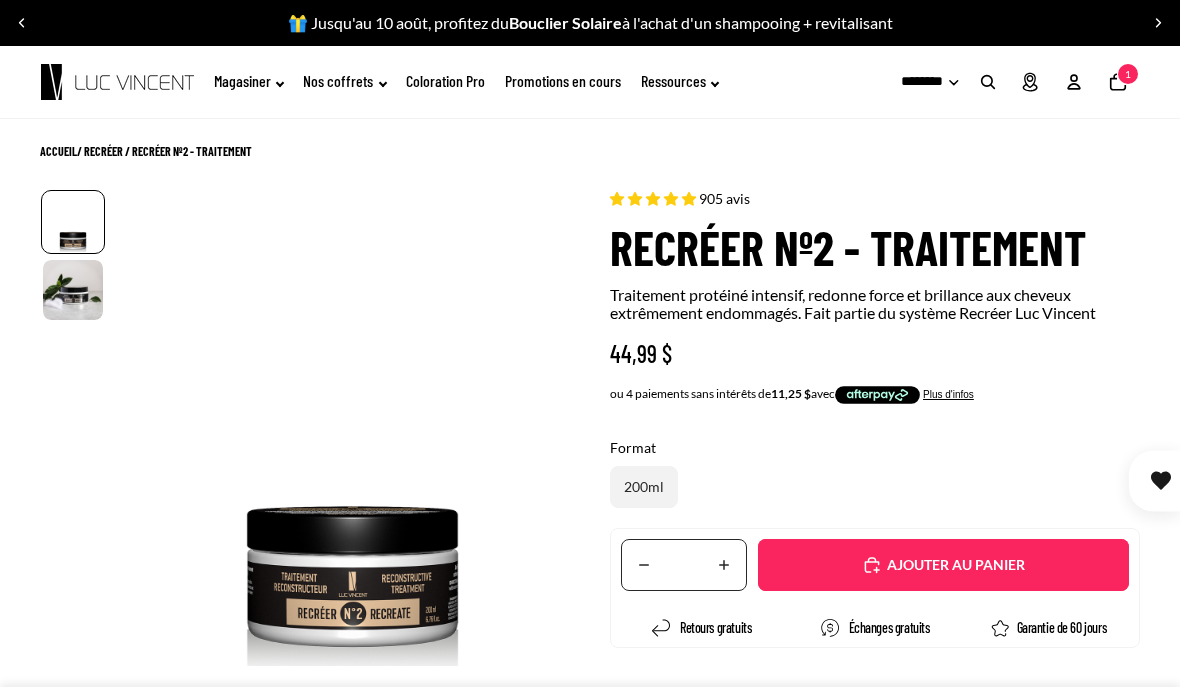 scroll, scrollTop: 0, scrollLeft: 0, axis: both 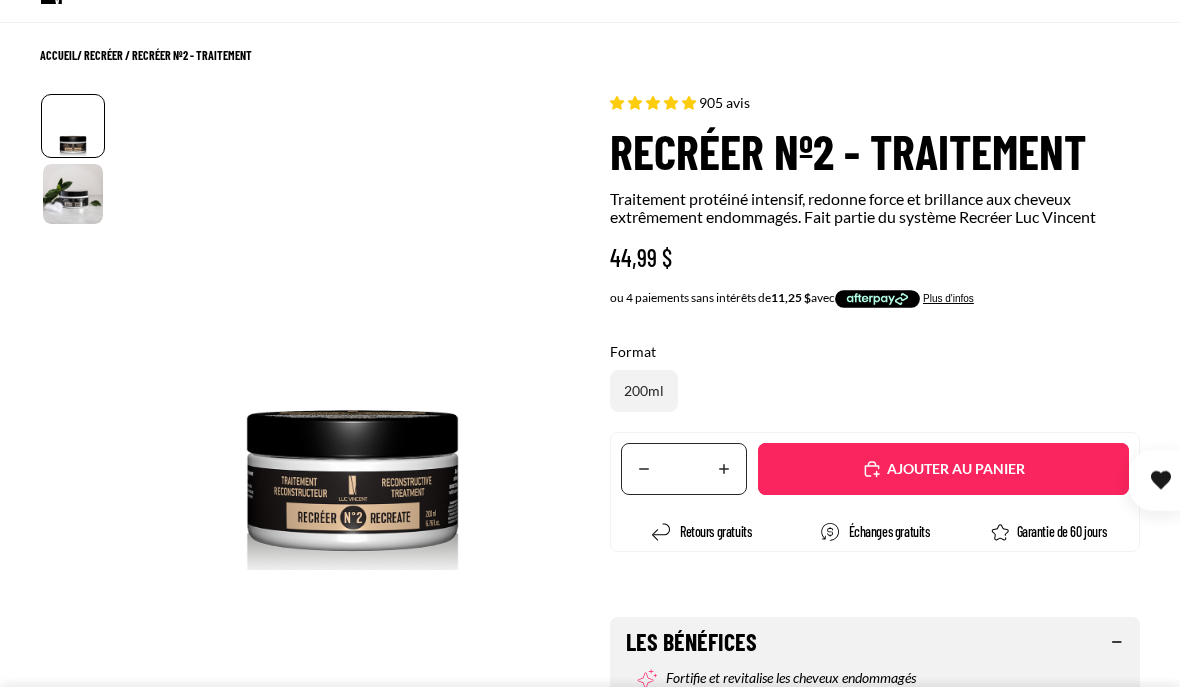 click on "Ajouté" at bounding box center [943, 470] 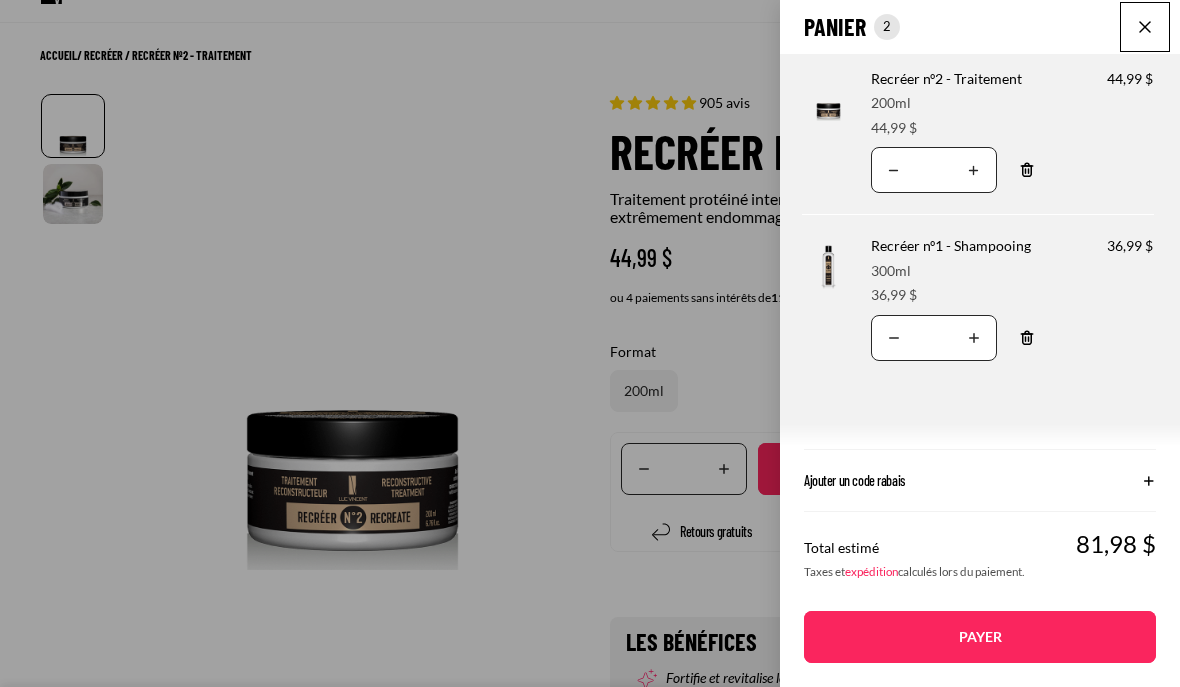 scroll, scrollTop: 184, scrollLeft: 0, axis: vertical 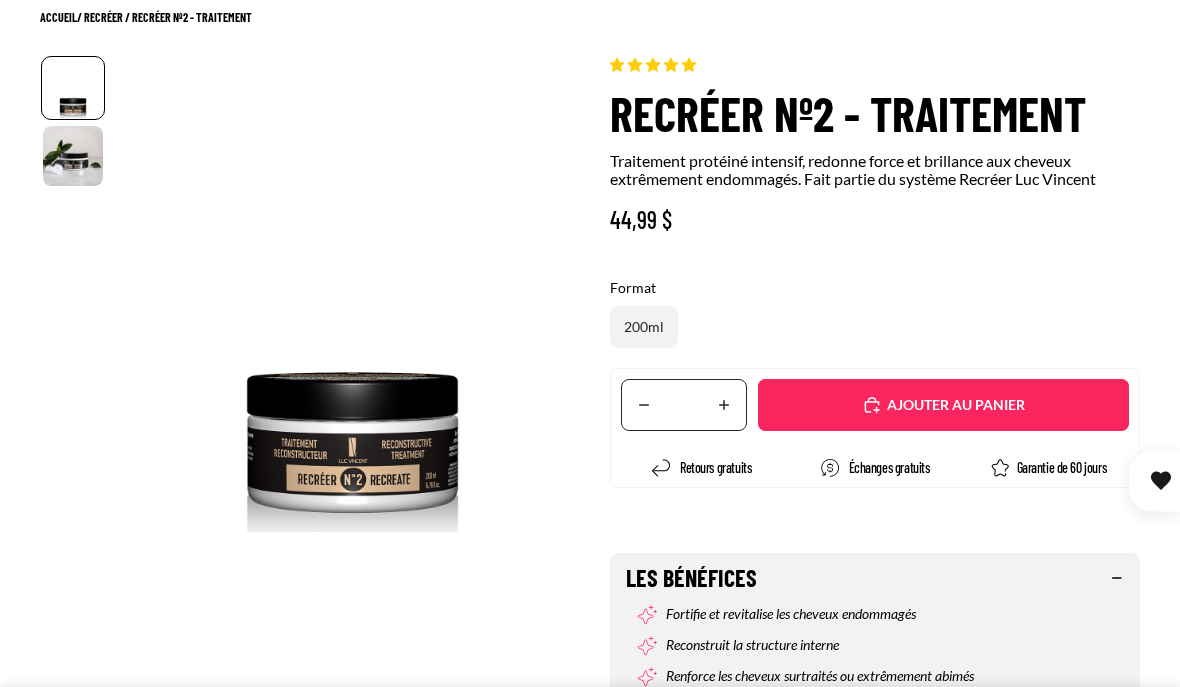 select on "**********" 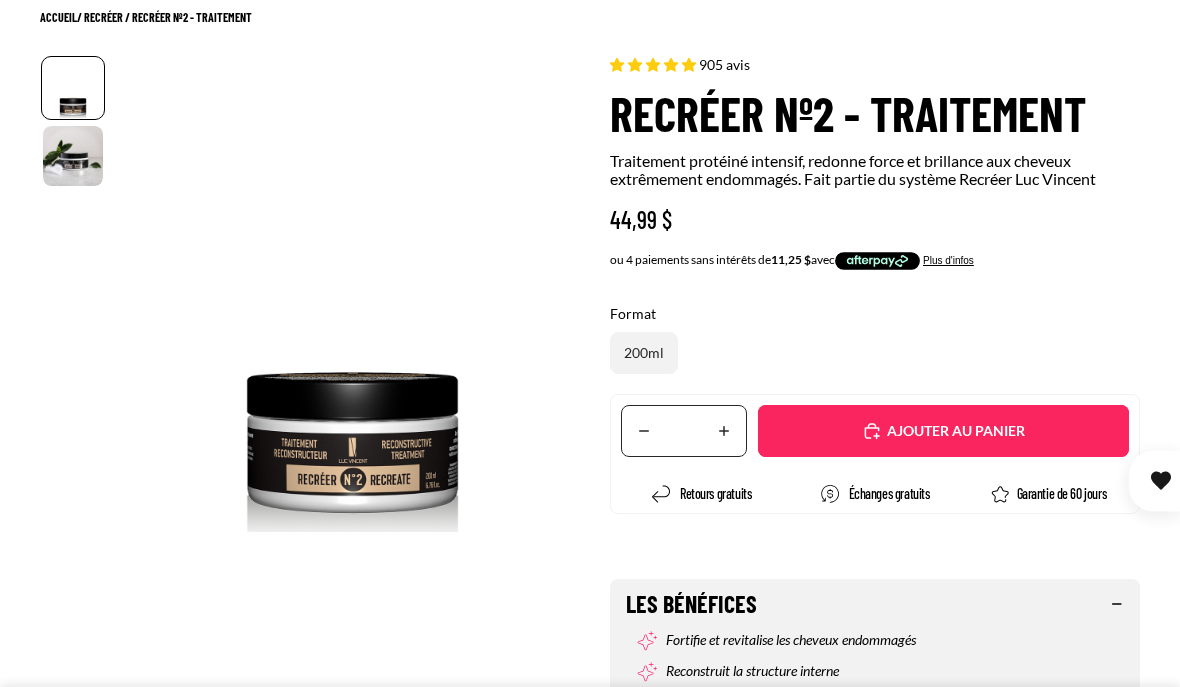 scroll, scrollTop: 0, scrollLeft: 0, axis: both 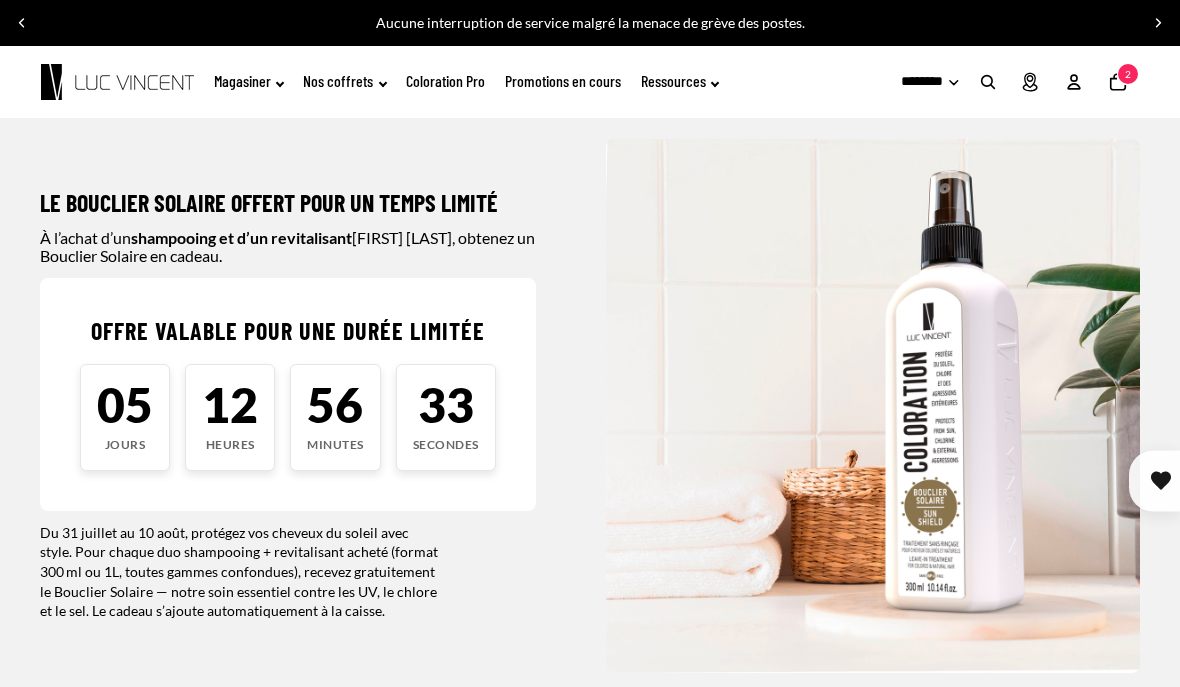 click at bounding box center [873, 406] 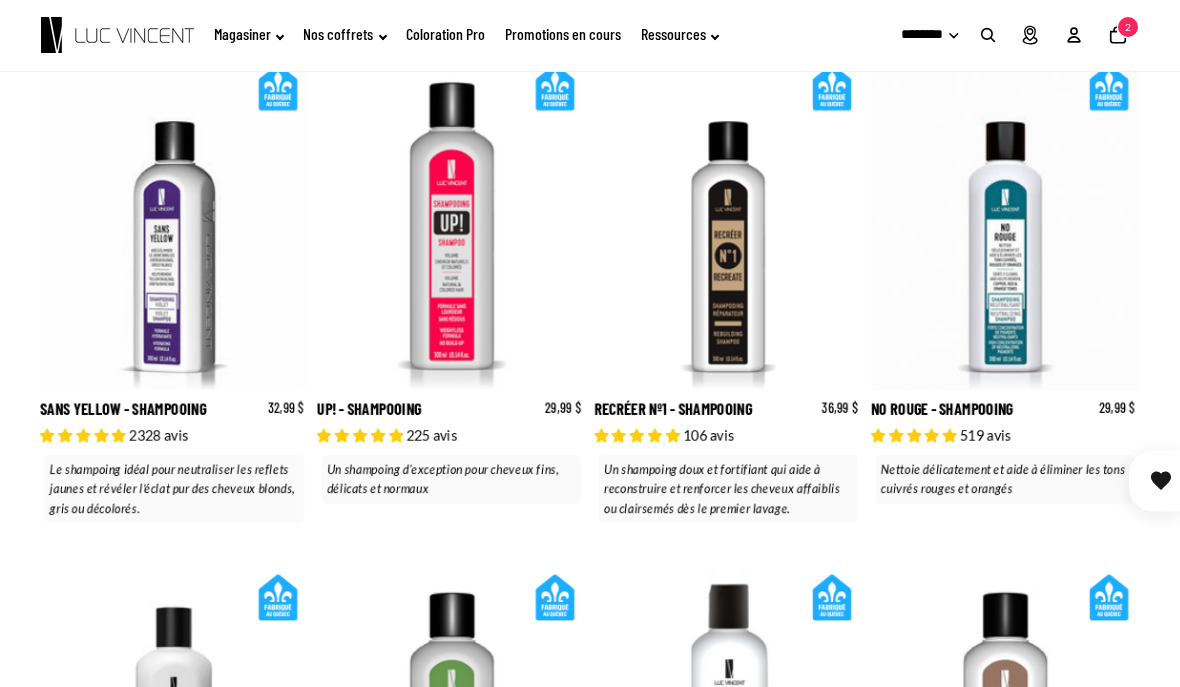 scroll, scrollTop: 765, scrollLeft: 0, axis: vertical 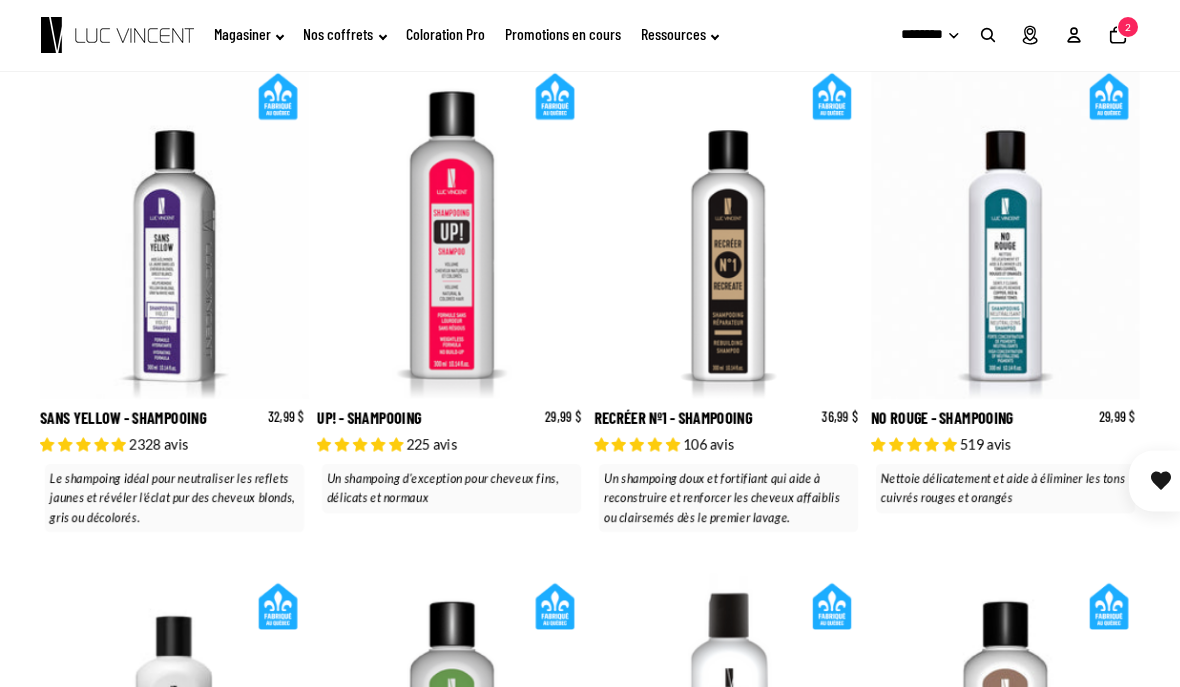 click on "2" 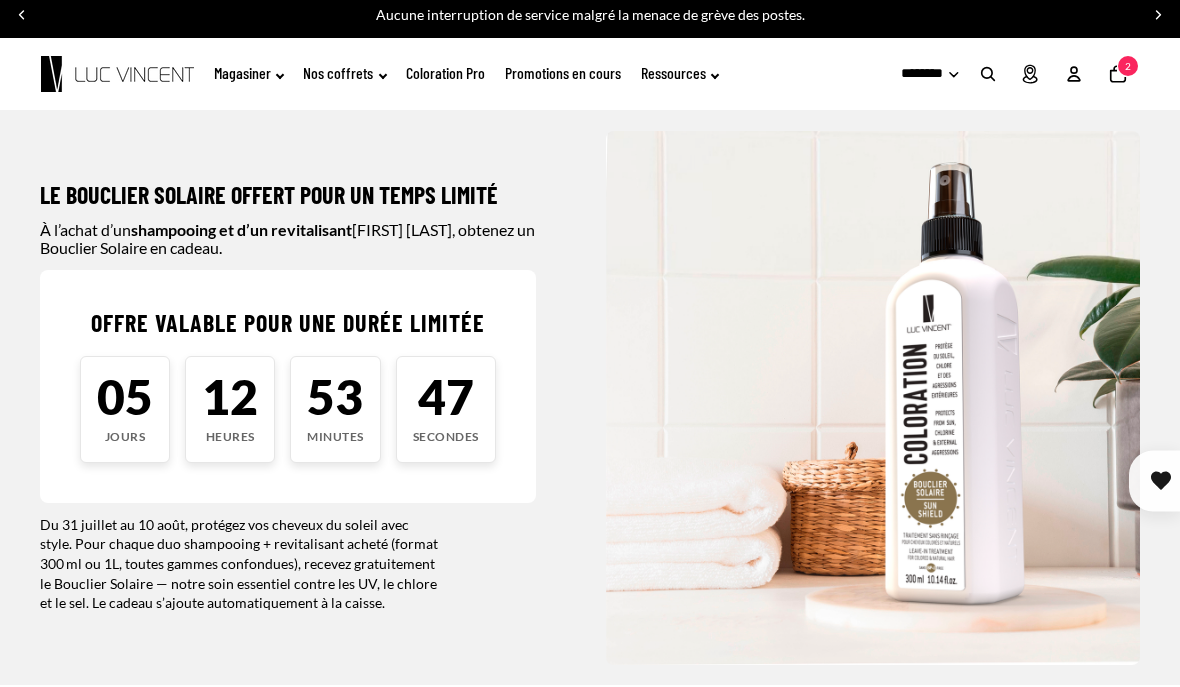 scroll, scrollTop: 0, scrollLeft: 0, axis: both 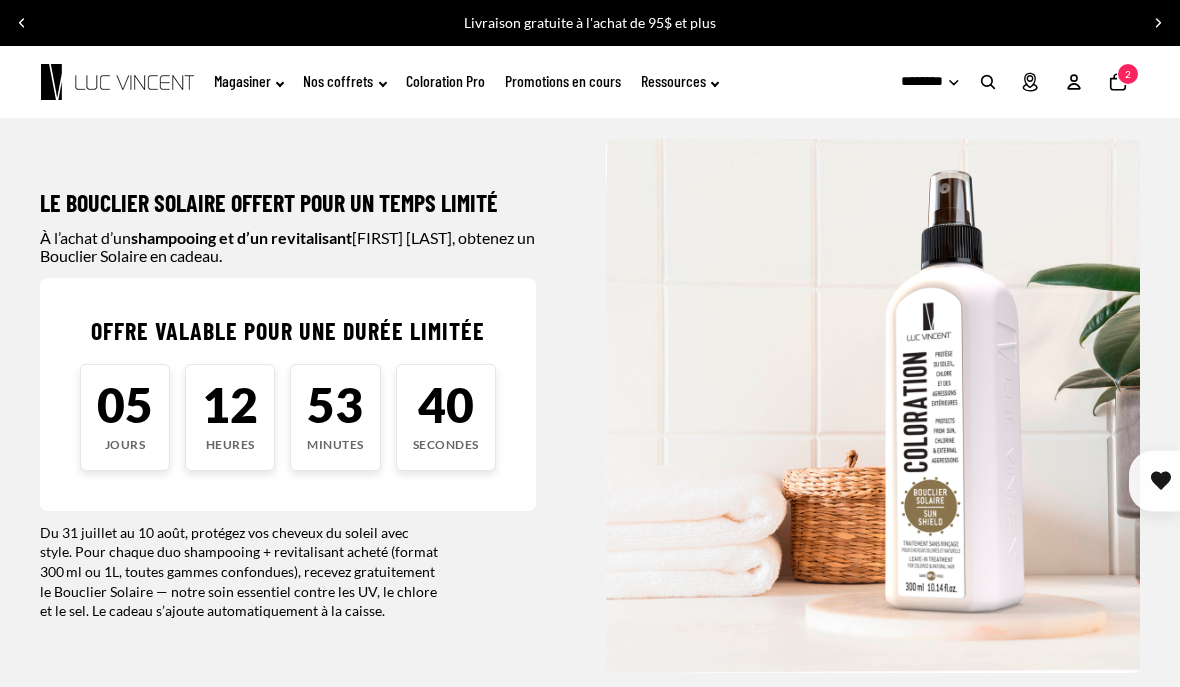 click on "Magasiner" 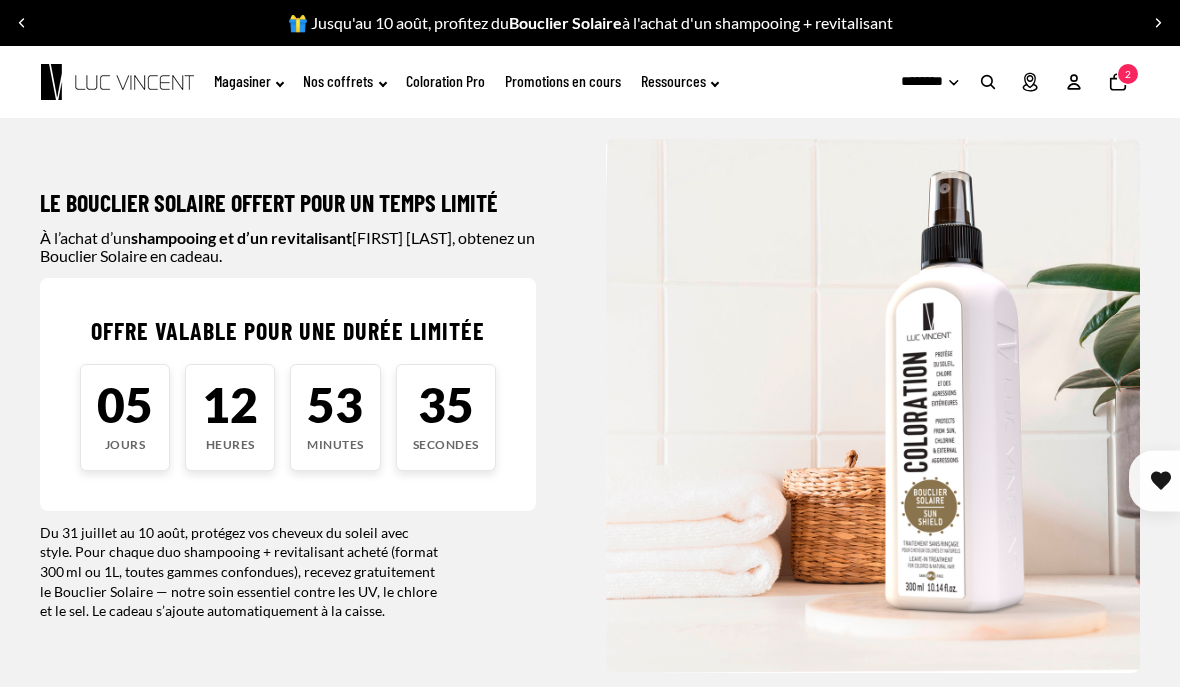 click on "Promotions en cours" 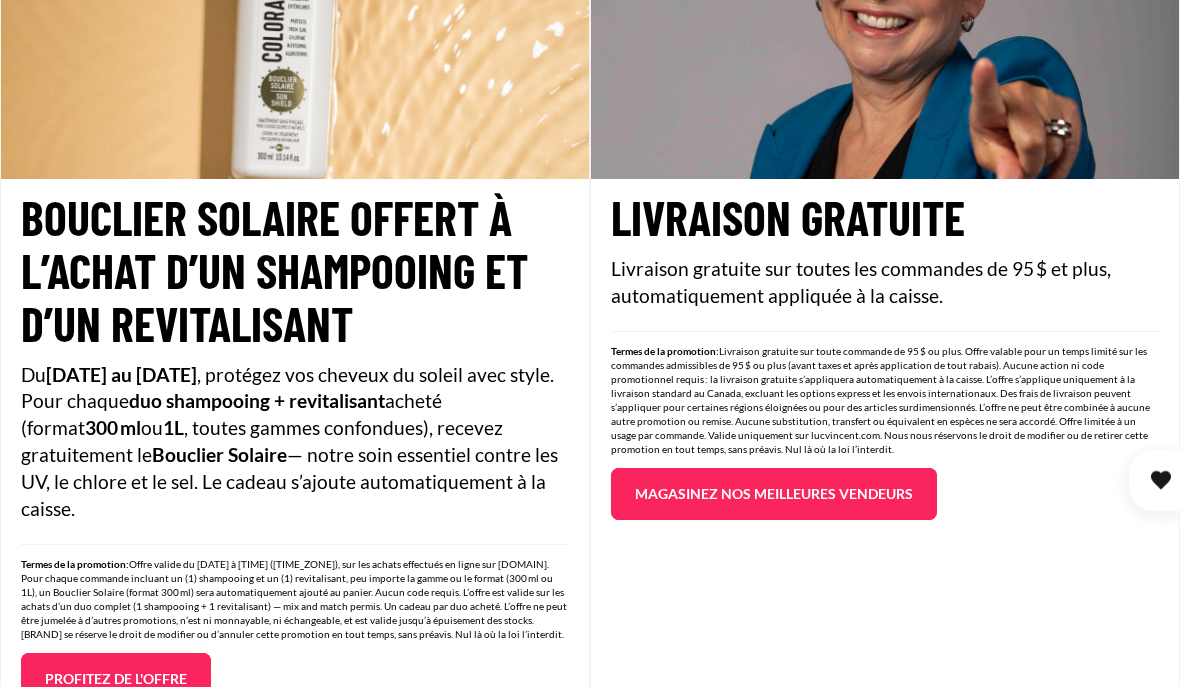 scroll, scrollTop: 1428, scrollLeft: 0, axis: vertical 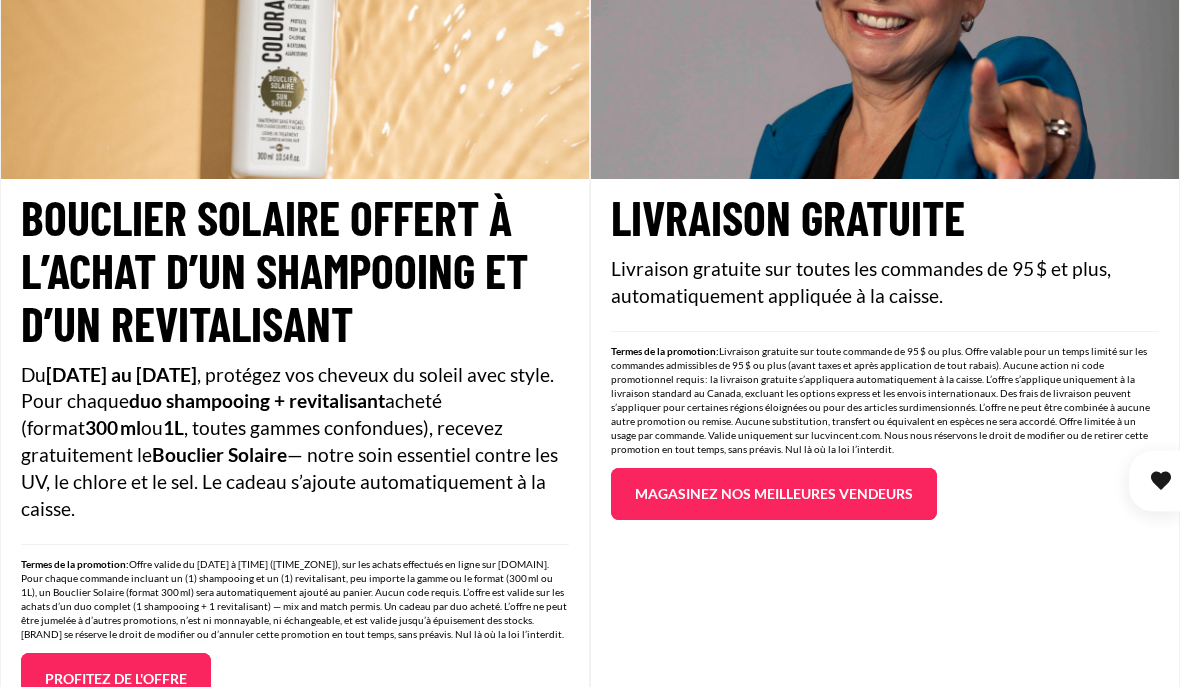 click on "Profitez de l'offre" at bounding box center (116, 679) 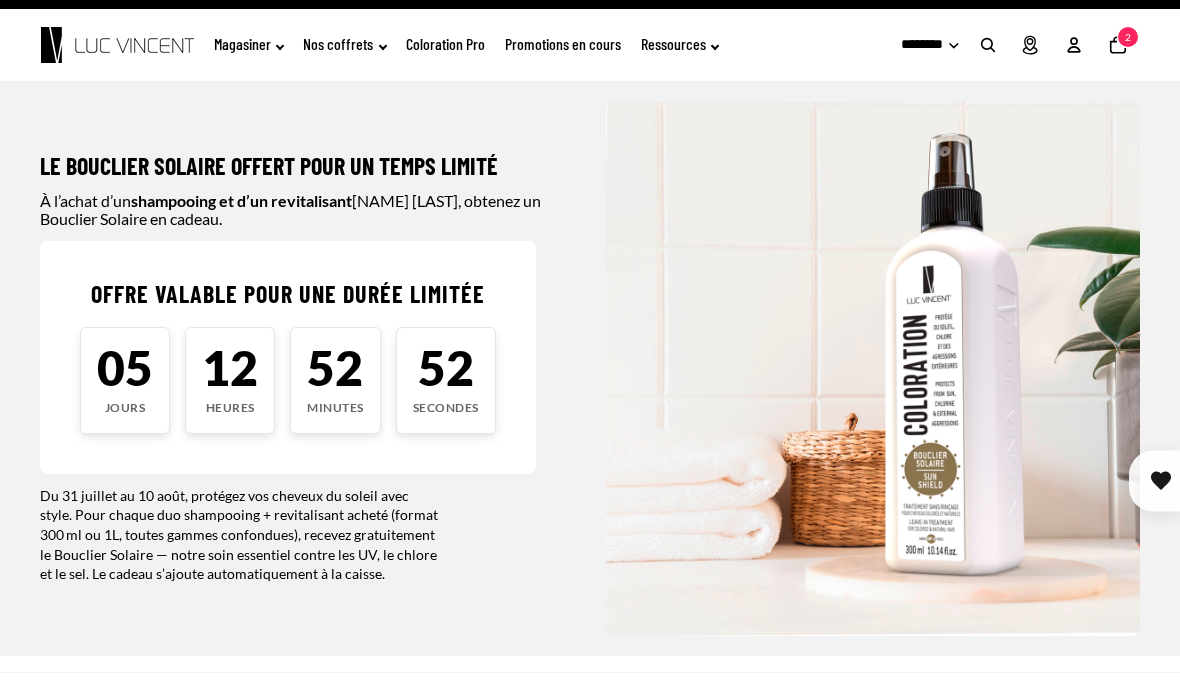 scroll, scrollTop: 0, scrollLeft: 0, axis: both 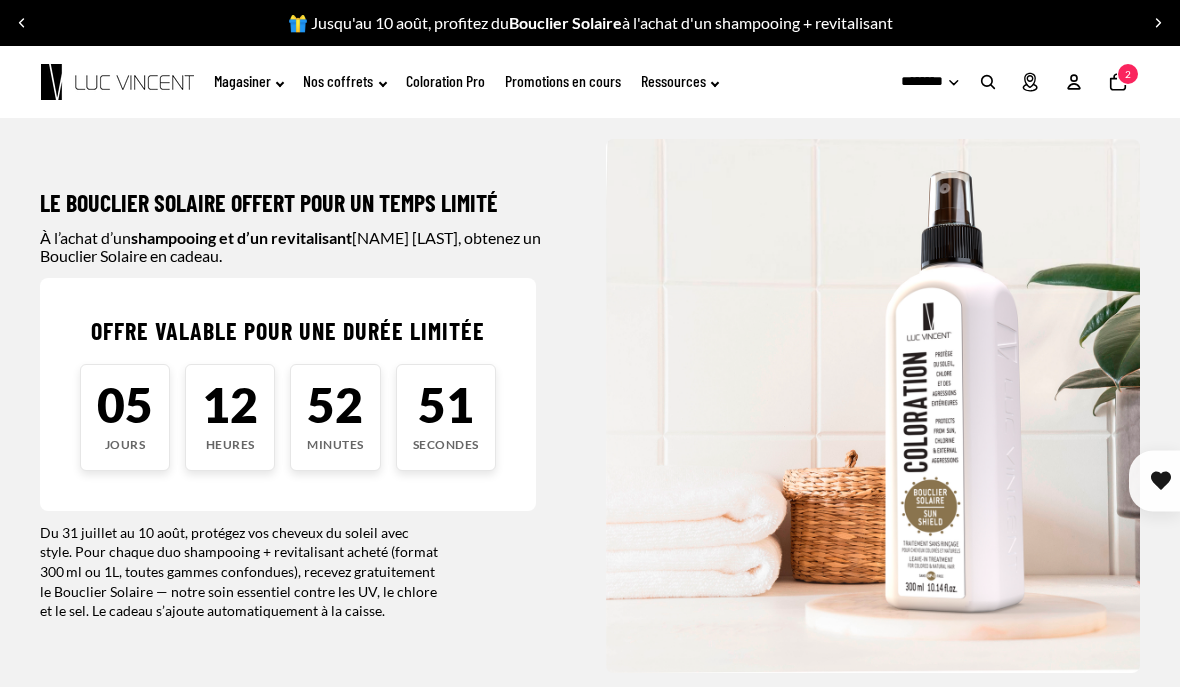 click 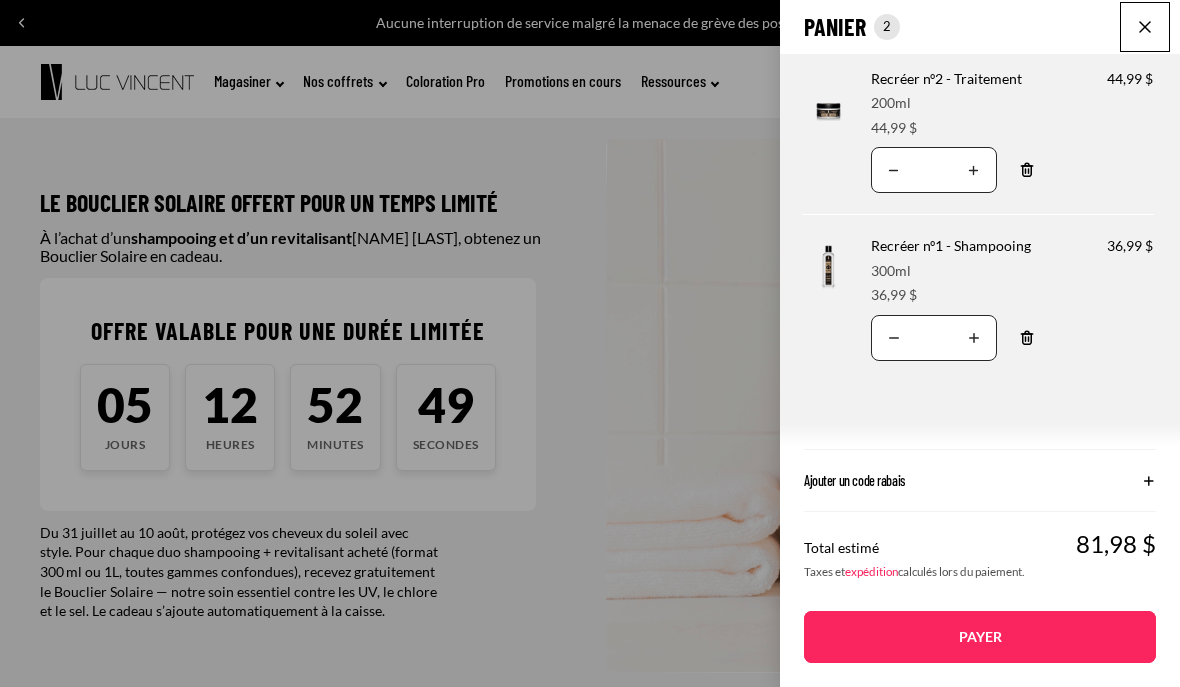click on "Translation missing: fr.accessibility.decrease_quantity" at bounding box center [894, 170] 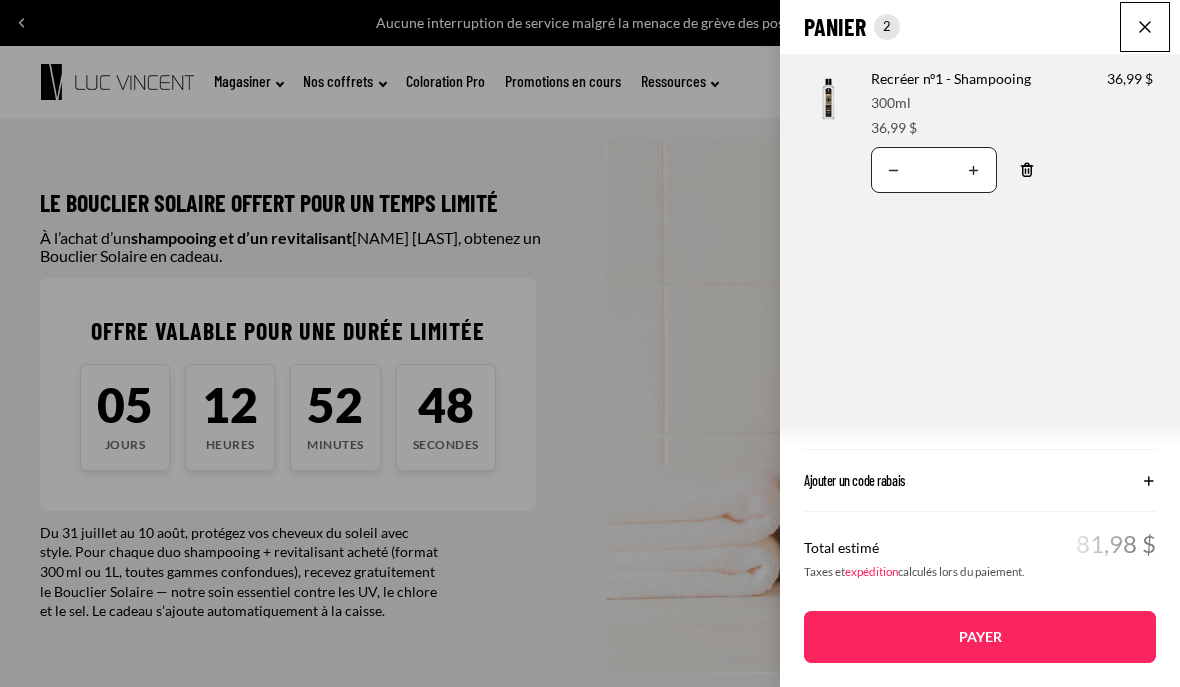 click on "Panier
Nombre total d'articles dans le panier: 2
2
2
Total du panier
81,98CAD
Image de produit
Informations sur le produit
Quantité
Nombre total de produits
Recréer nº1 - Shampooing
Format: 300ml Prix" 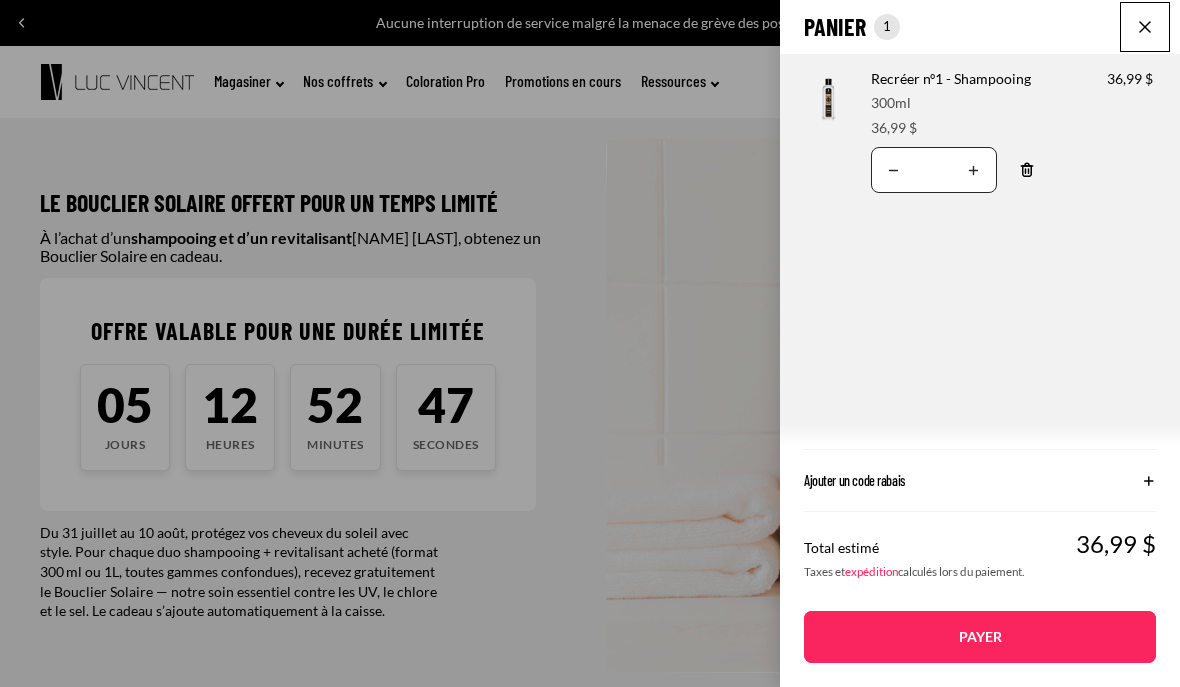 click 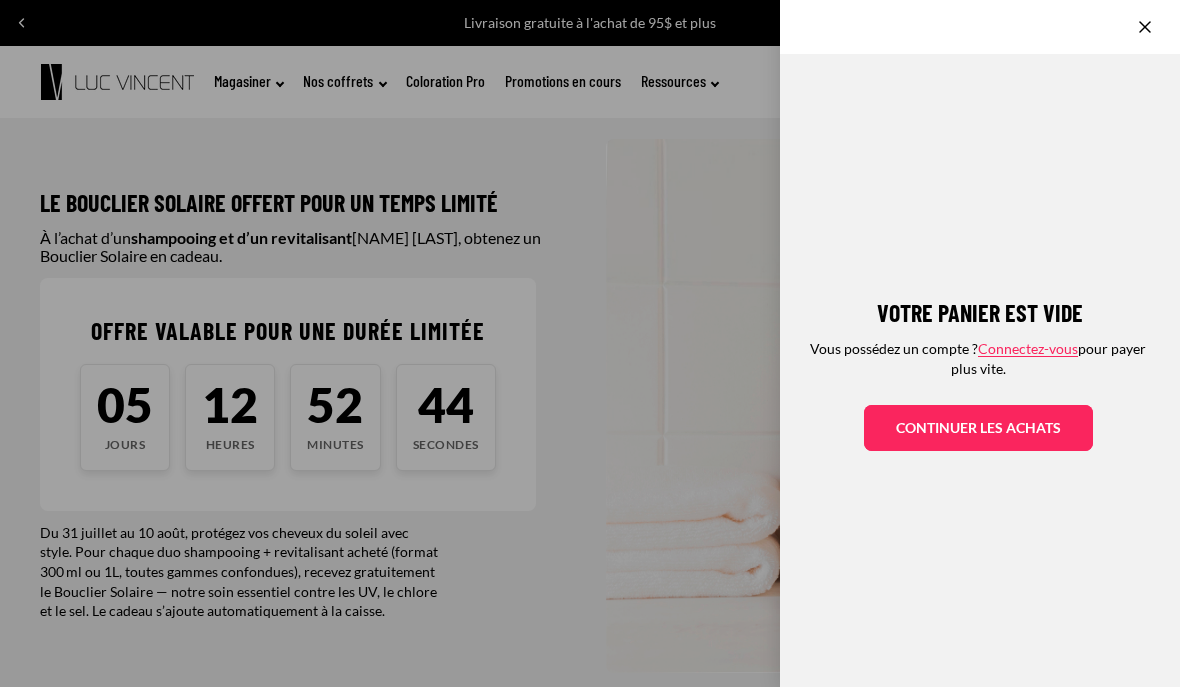 click 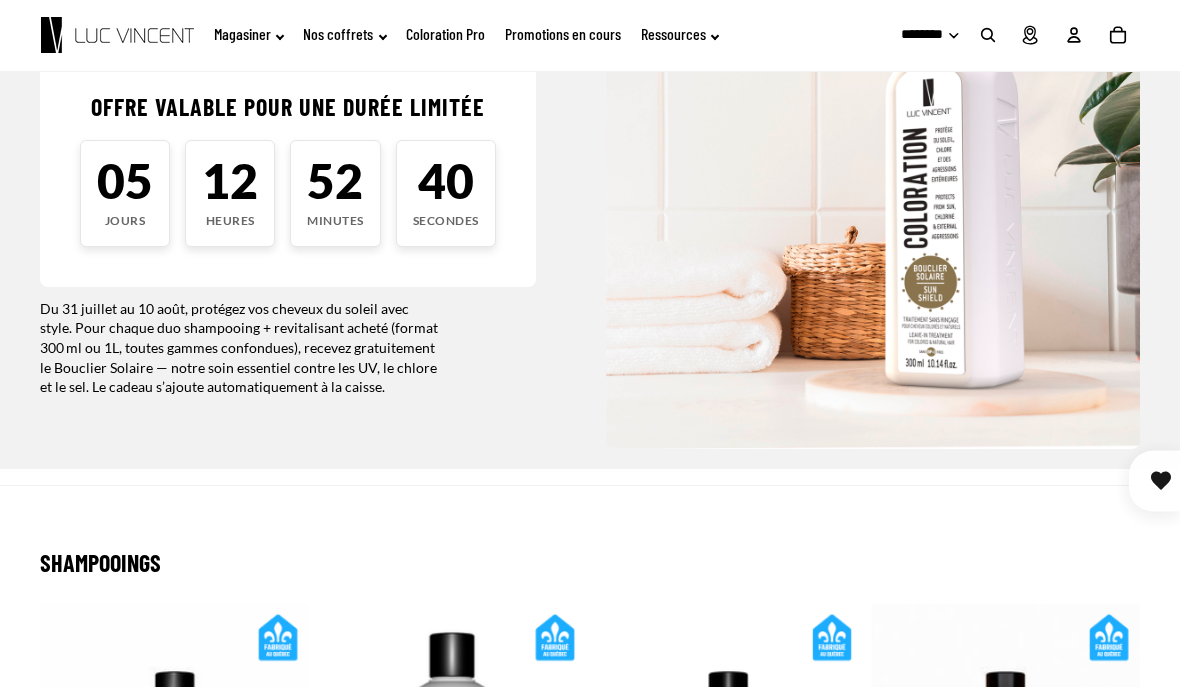 scroll, scrollTop: 220, scrollLeft: 0, axis: vertical 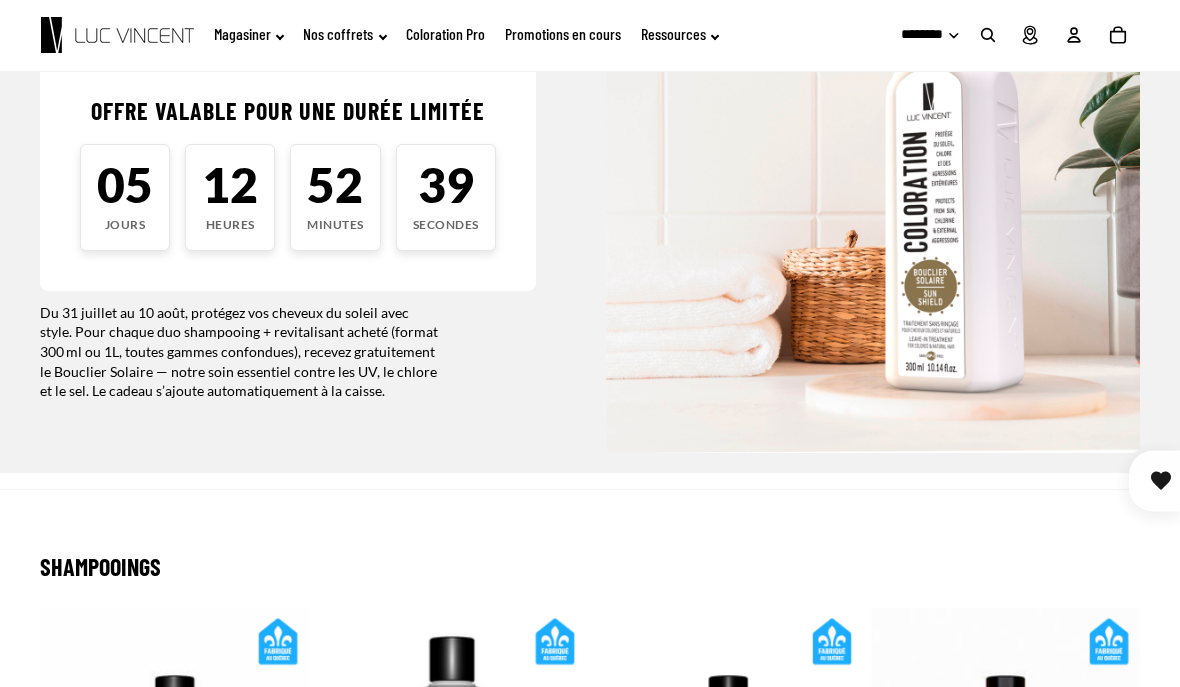 click at bounding box center (873, 186) 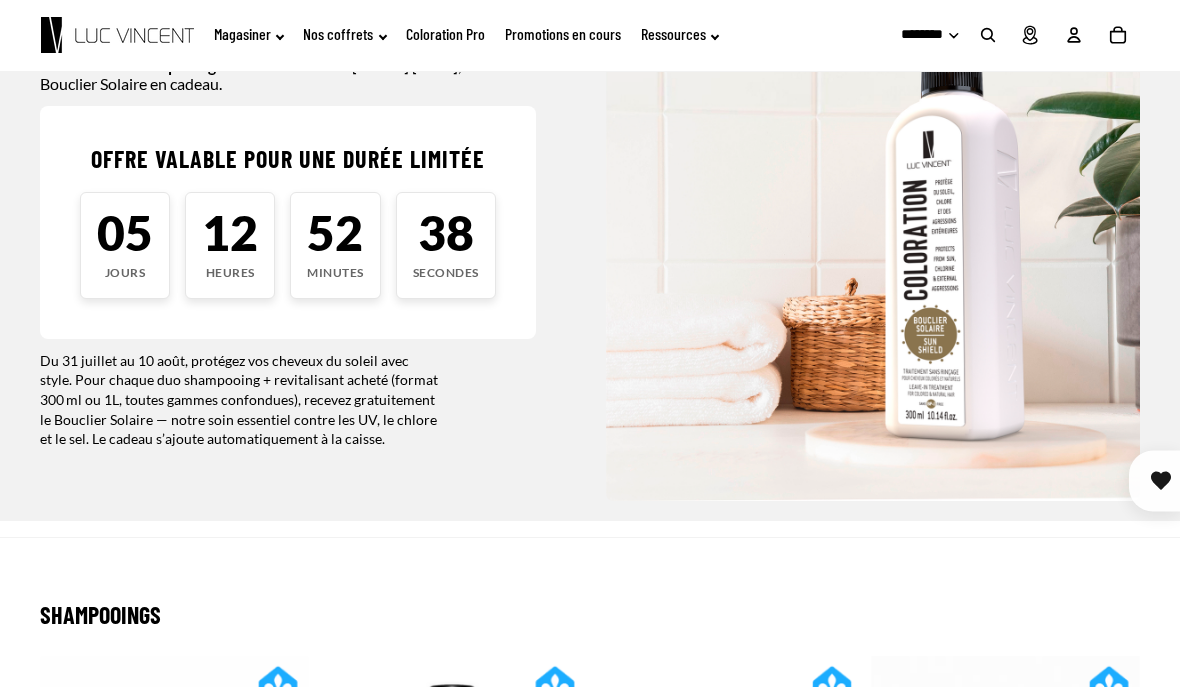 scroll, scrollTop: 0, scrollLeft: 0, axis: both 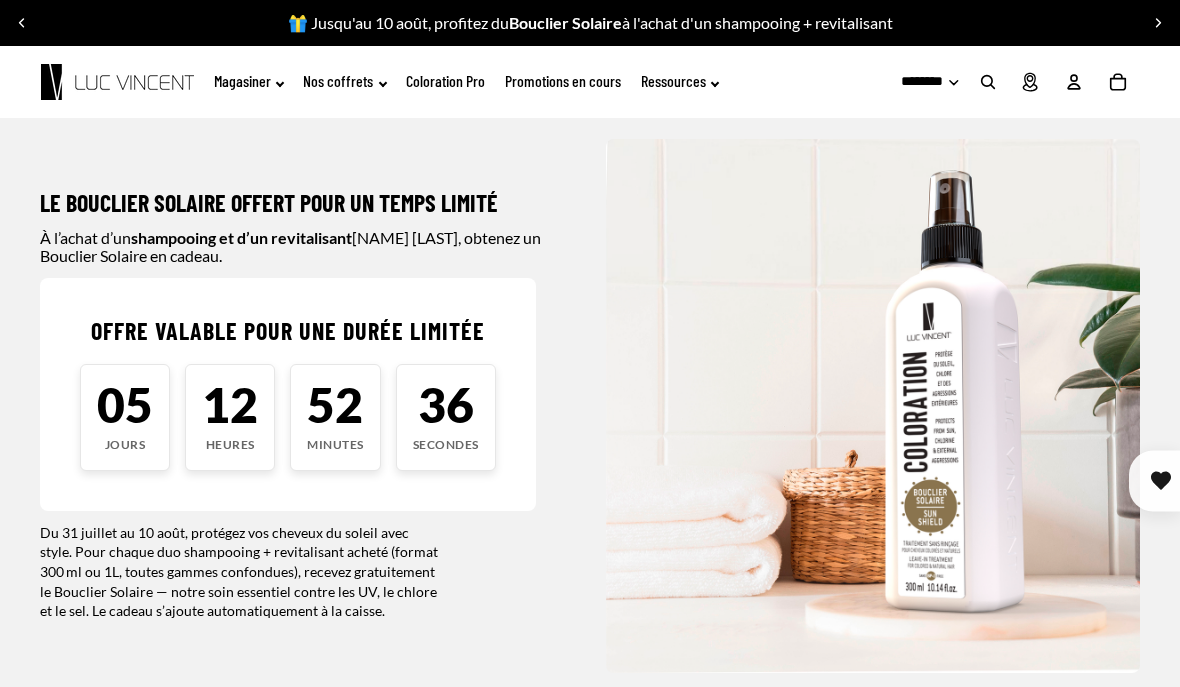 click on "Le Bouclier Solaire offert pour un temps limité" at bounding box center (269, 203) 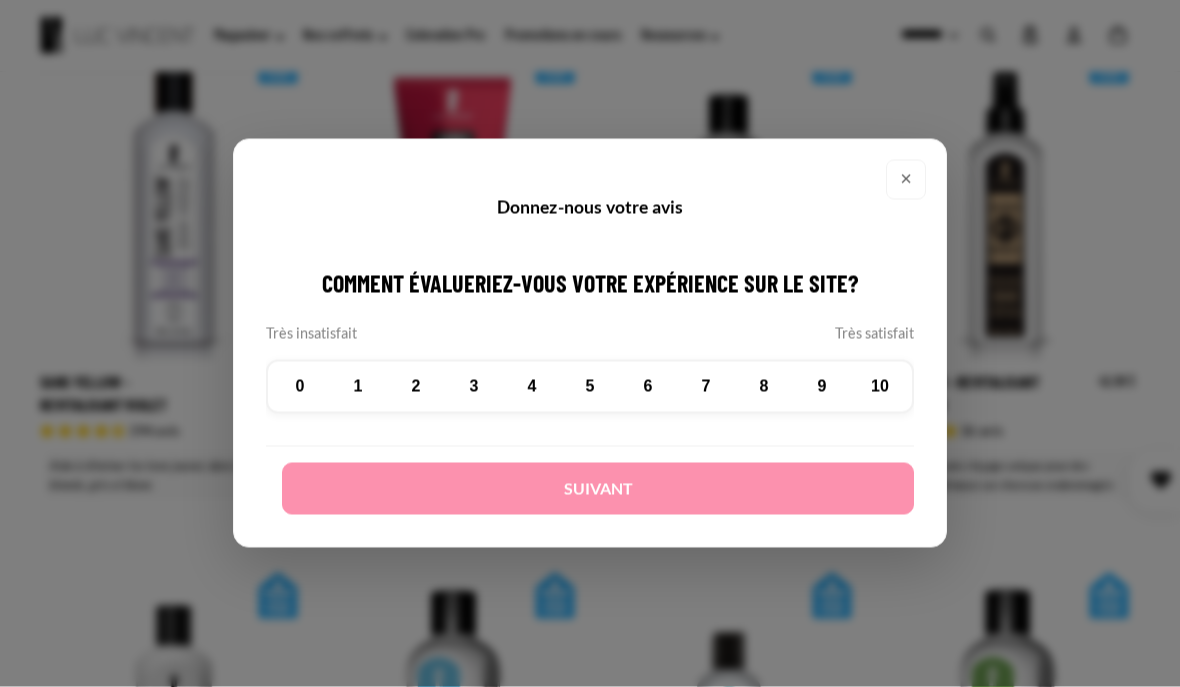 scroll, scrollTop: 2481, scrollLeft: 0, axis: vertical 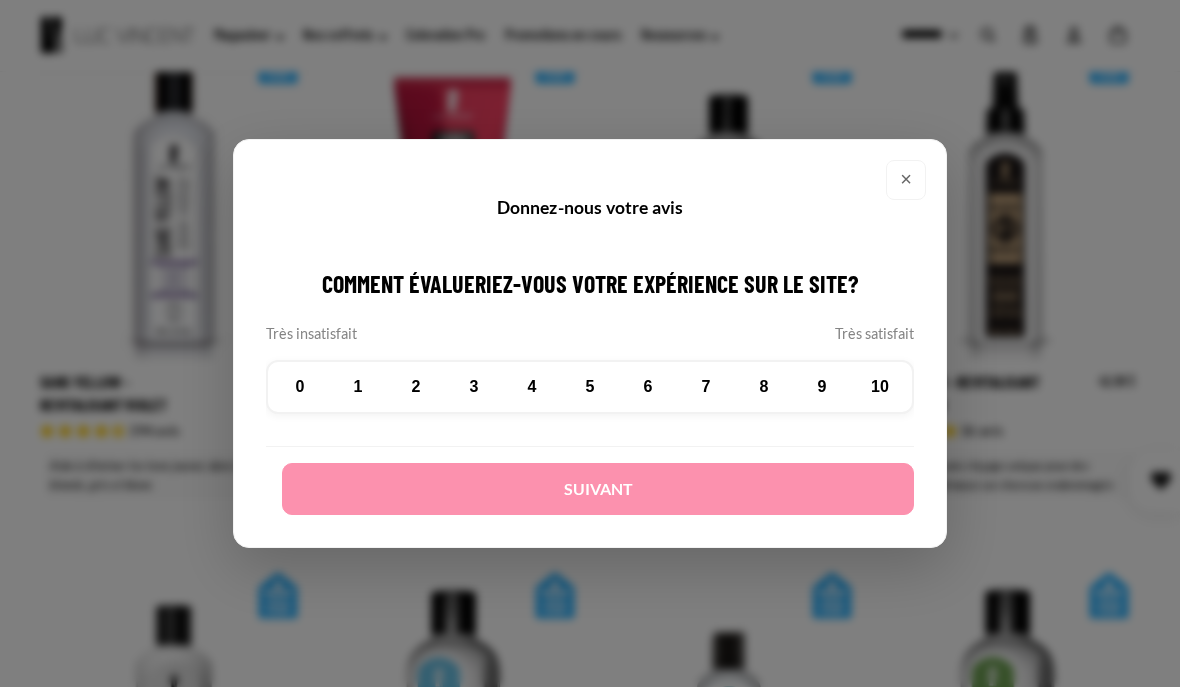 click on "×" at bounding box center (906, 180) 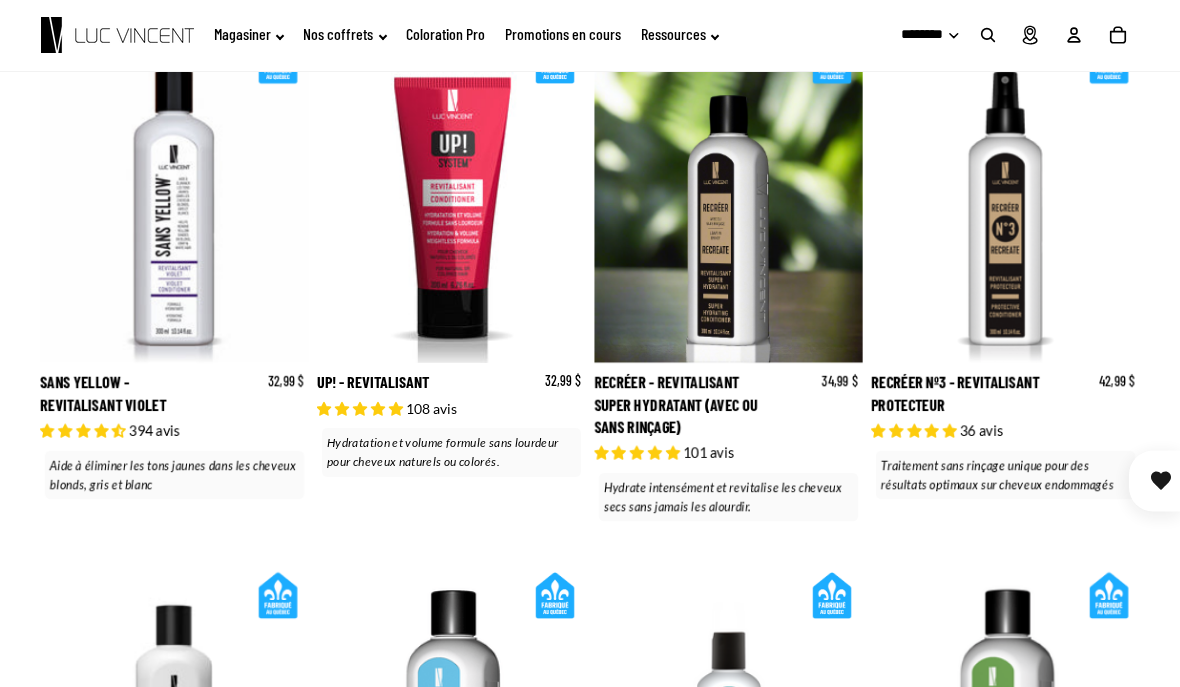 scroll, scrollTop: 0, scrollLeft: 0, axis: both 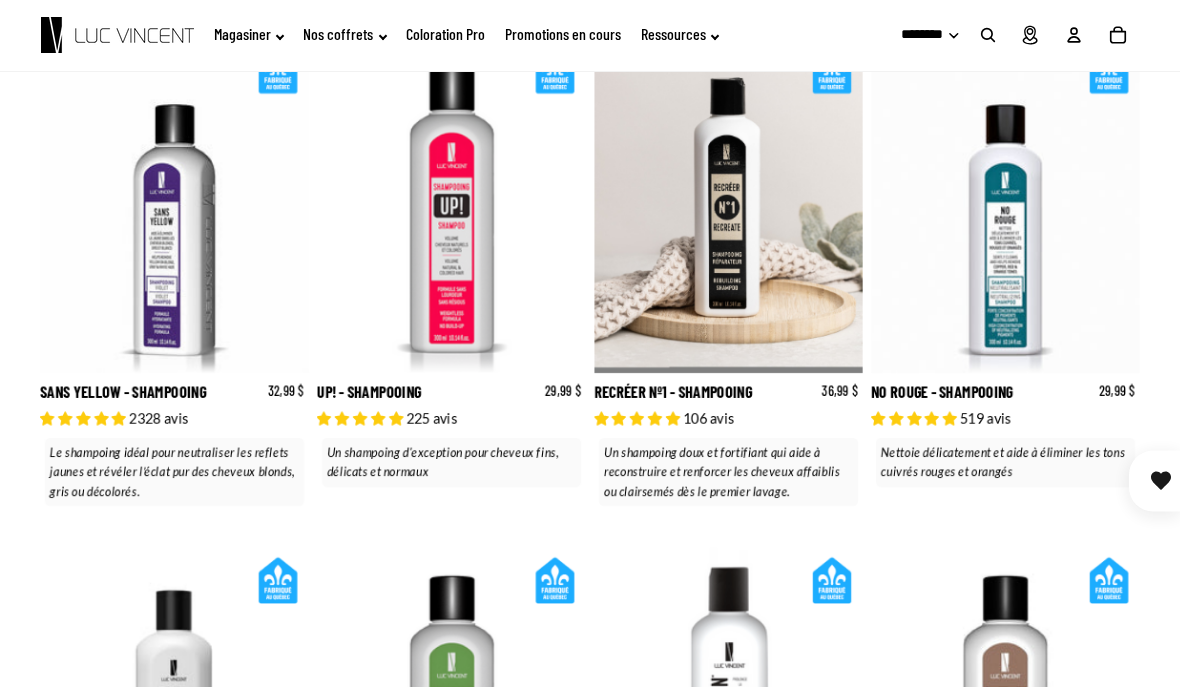 click on "Ajouter" at bounding box center [0, 0] 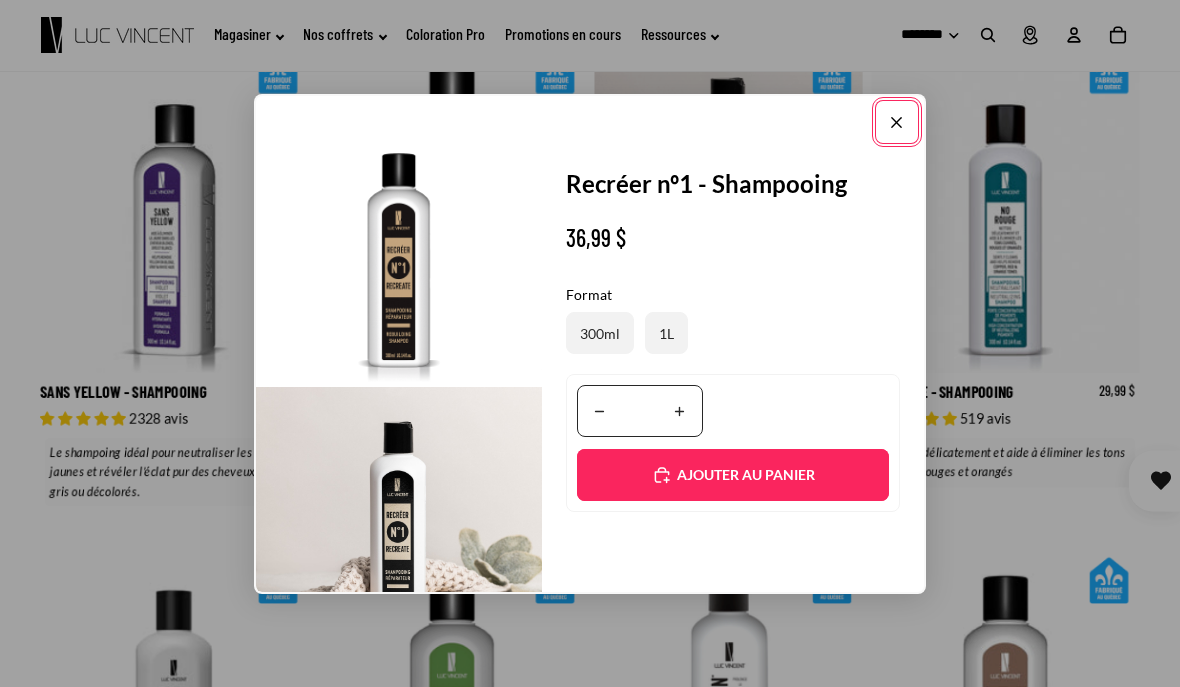 scroll, scrollTop: 0, scrollLeft: 0, axis: both 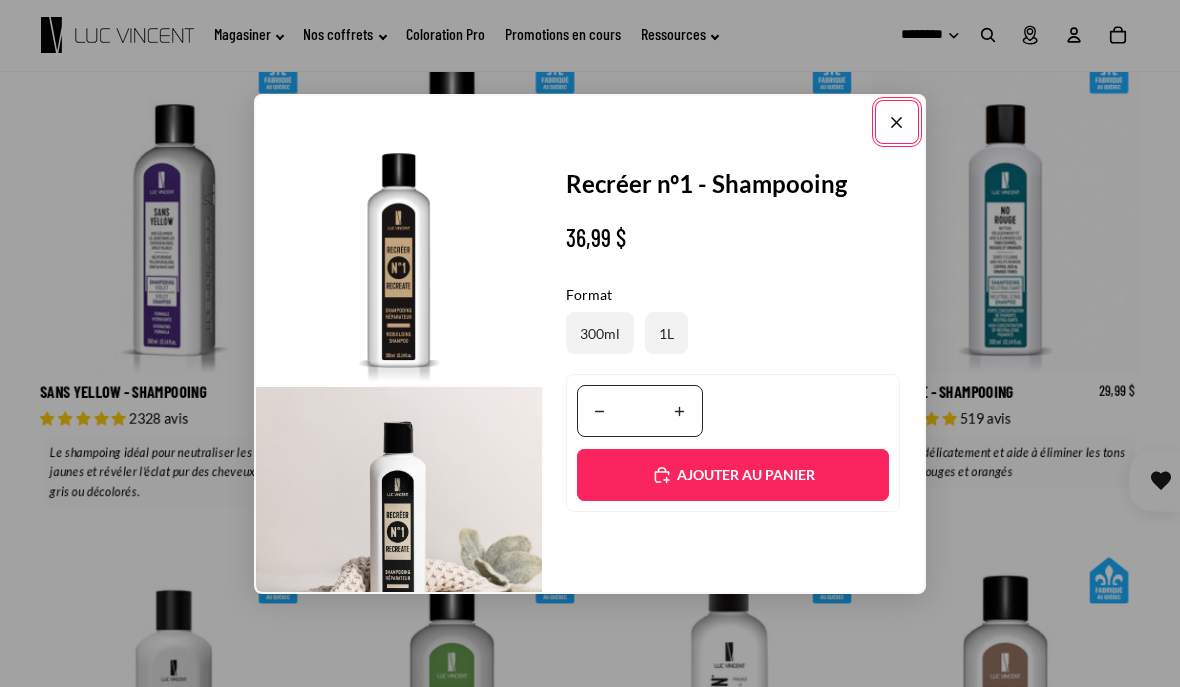 click on "Ajouté" at bounding box center [733, 475] 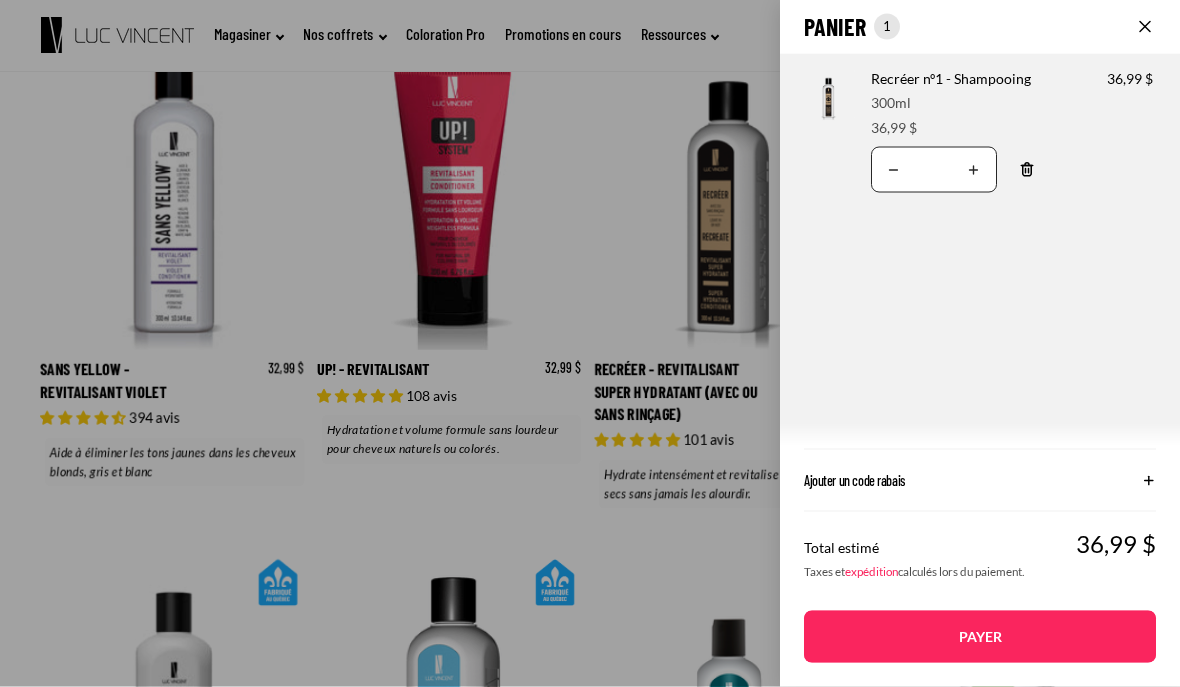 scroll, scrollTop: 2494, scrollLeft: 0, axis: vertical 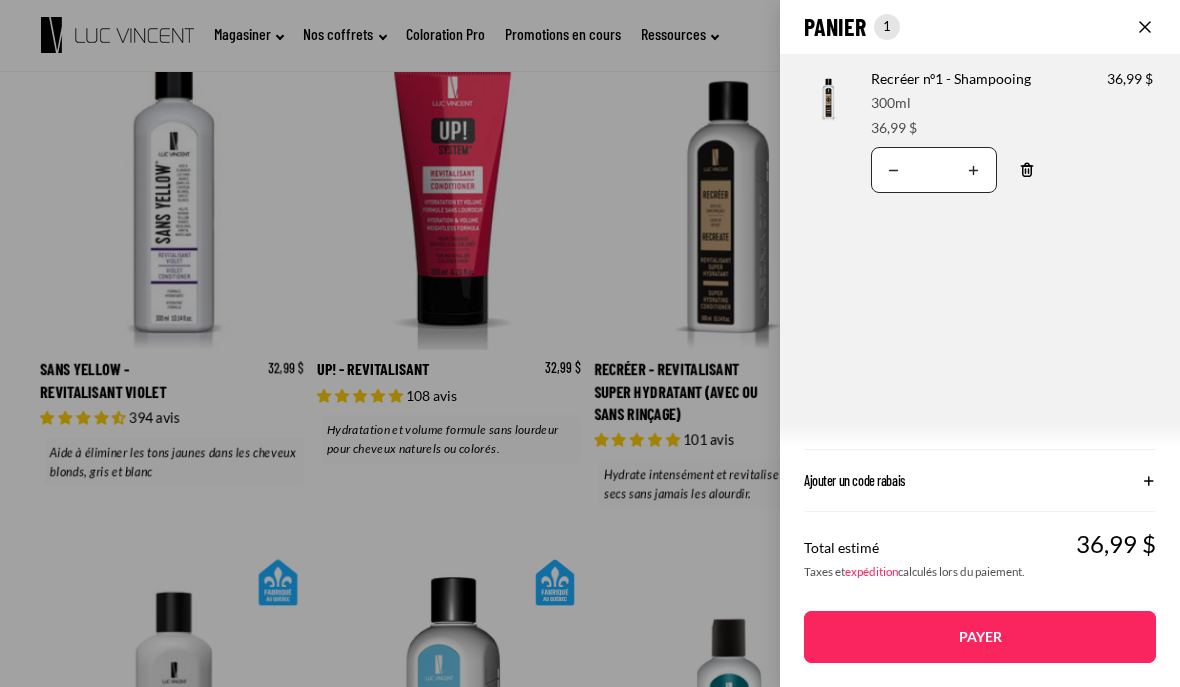 click on "Panier
Nombre total d'articles dans le panier: 1
1
1
Total du panier
36,99CAD
Image de produit
Informations sur le produit
Quantité
Nombre total de produits
Recréer nº1 - Shampooing
Format:
300ml" 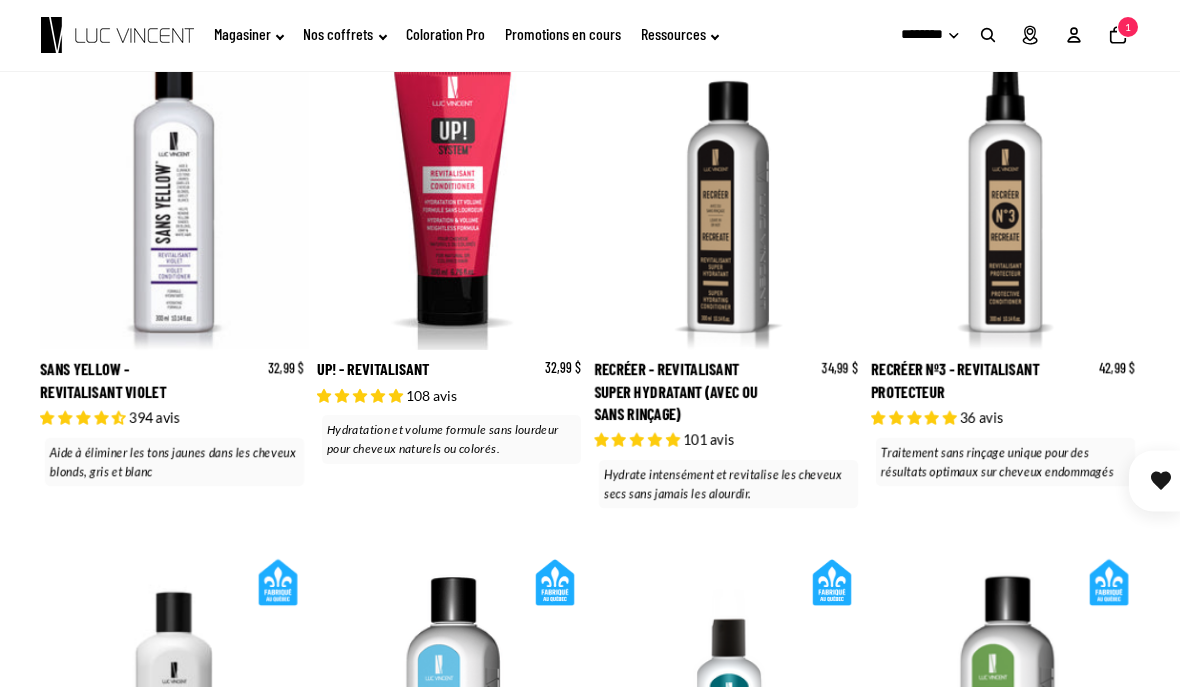 click on "Recréer - Revitalisant Super Hydratant (Avec ou sans rinçage)" at bounding box center [728, 263] 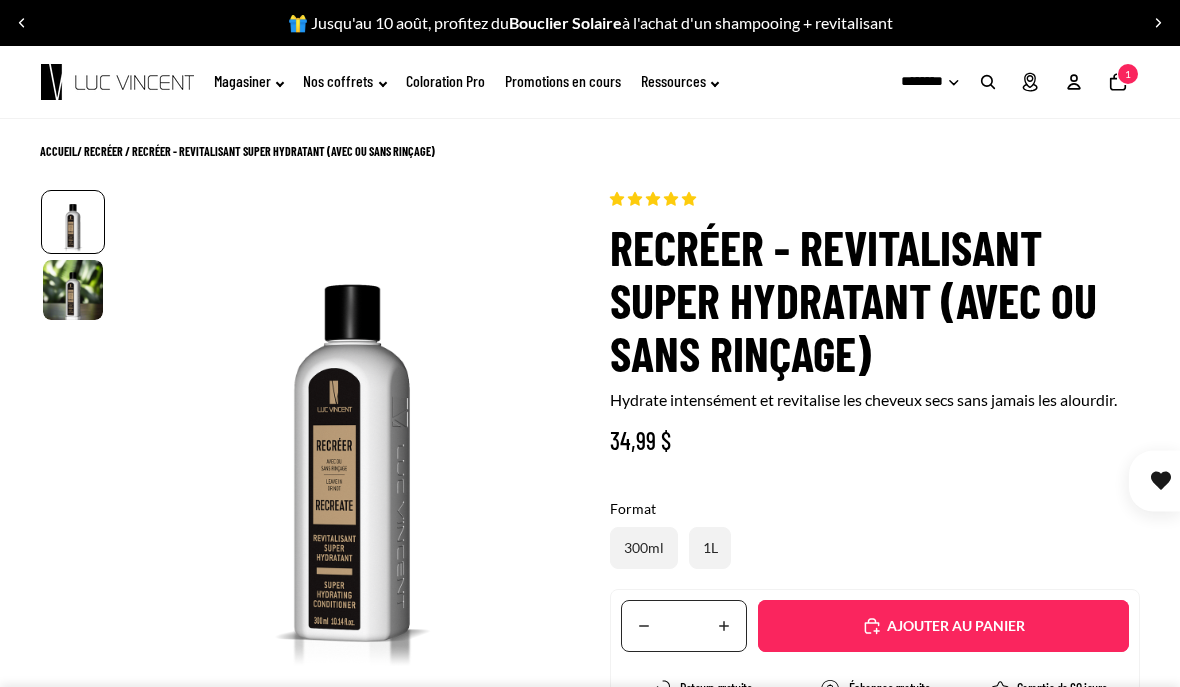 scroll, scrollTop: 0, scrollLeft: 0, axis: both 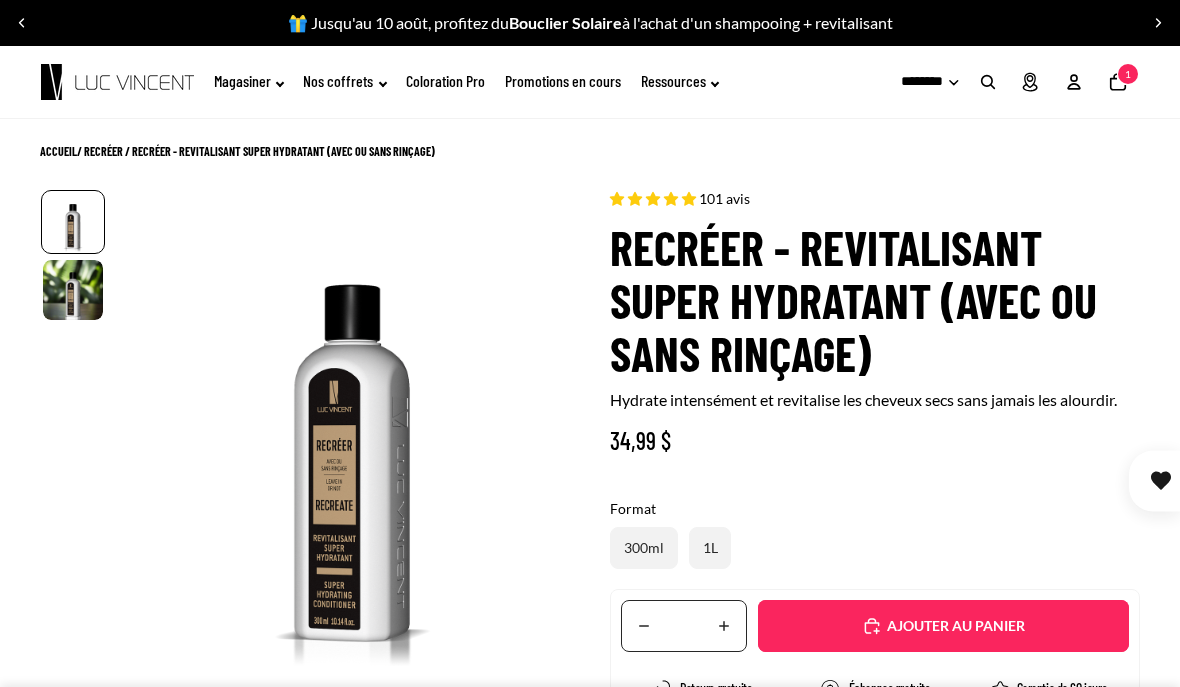 select on "**********" 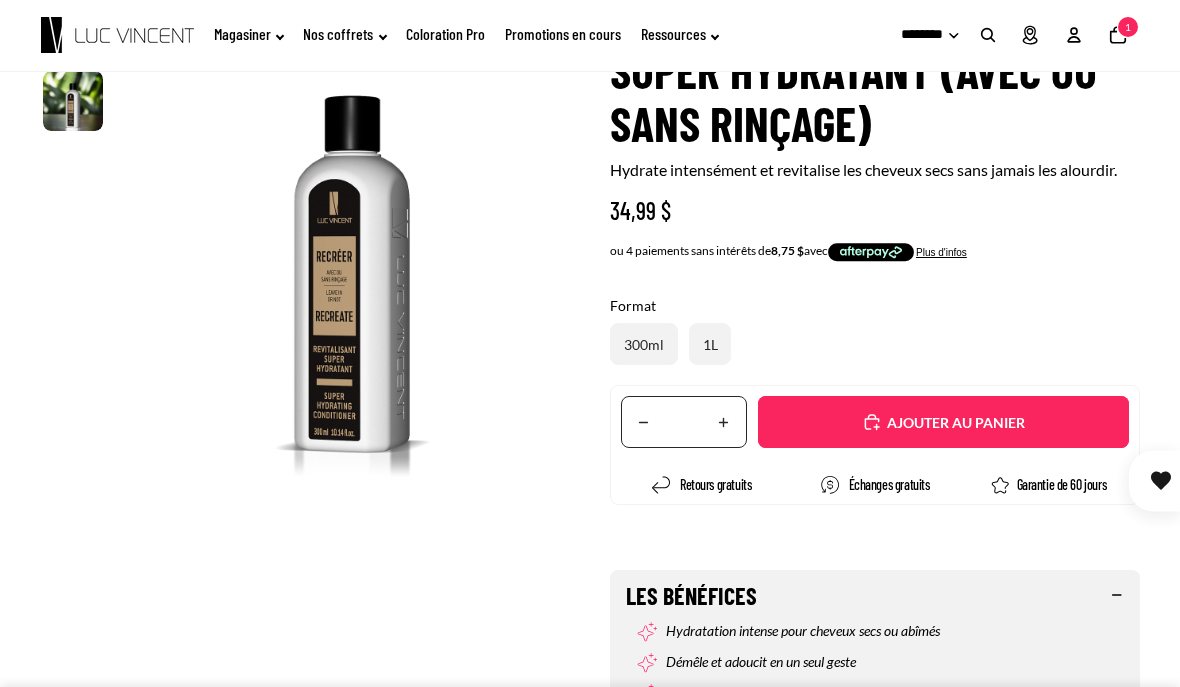 scroll, scrollTop: 229, scrollLeft: 0, axis: vertical 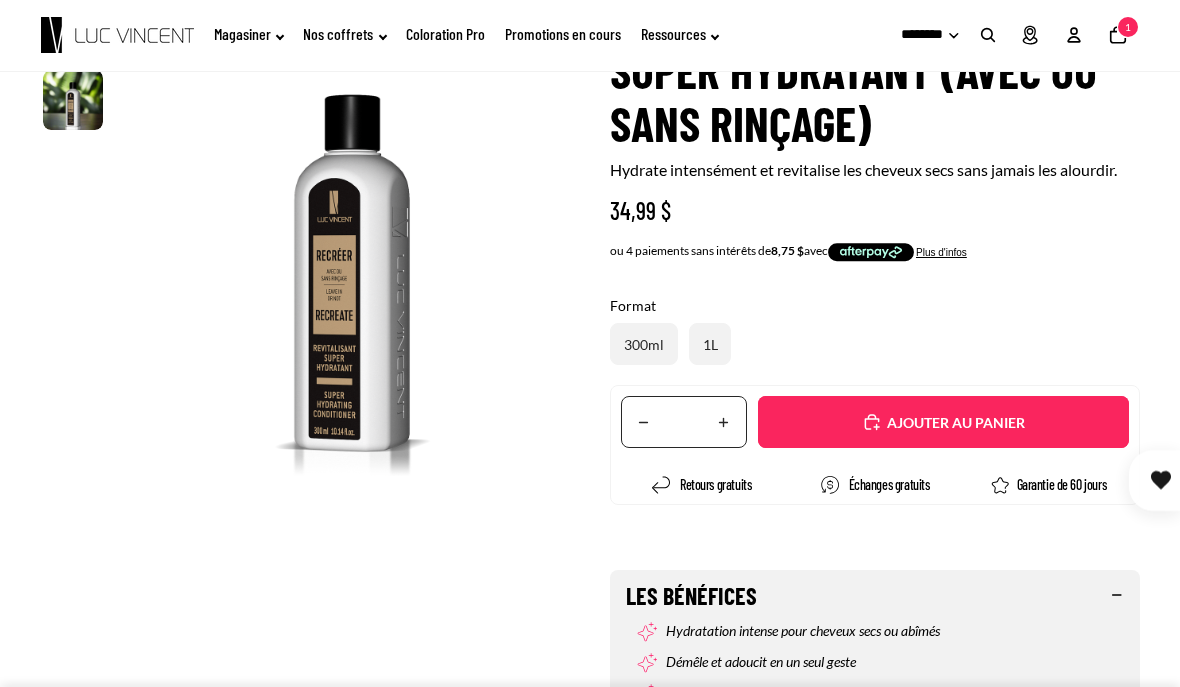 click on "Ajouté" at bounding box center [943, 423] 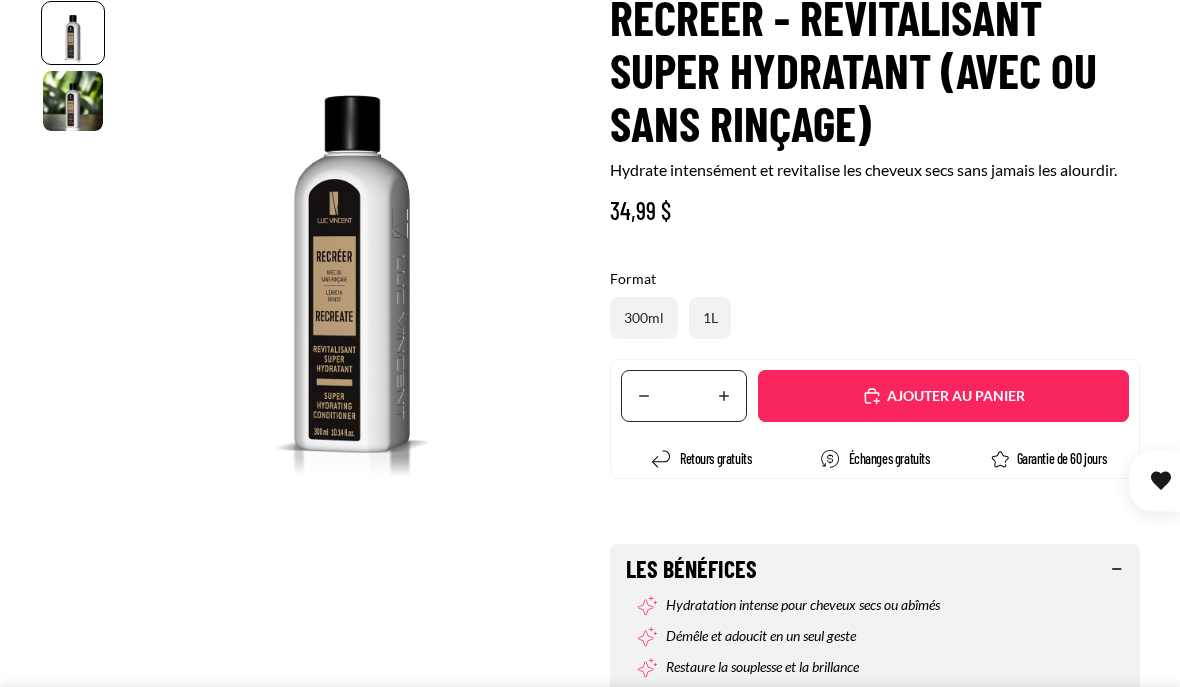 scroll, scrollTop: 230, scrollLeft: 0, axis: vertical 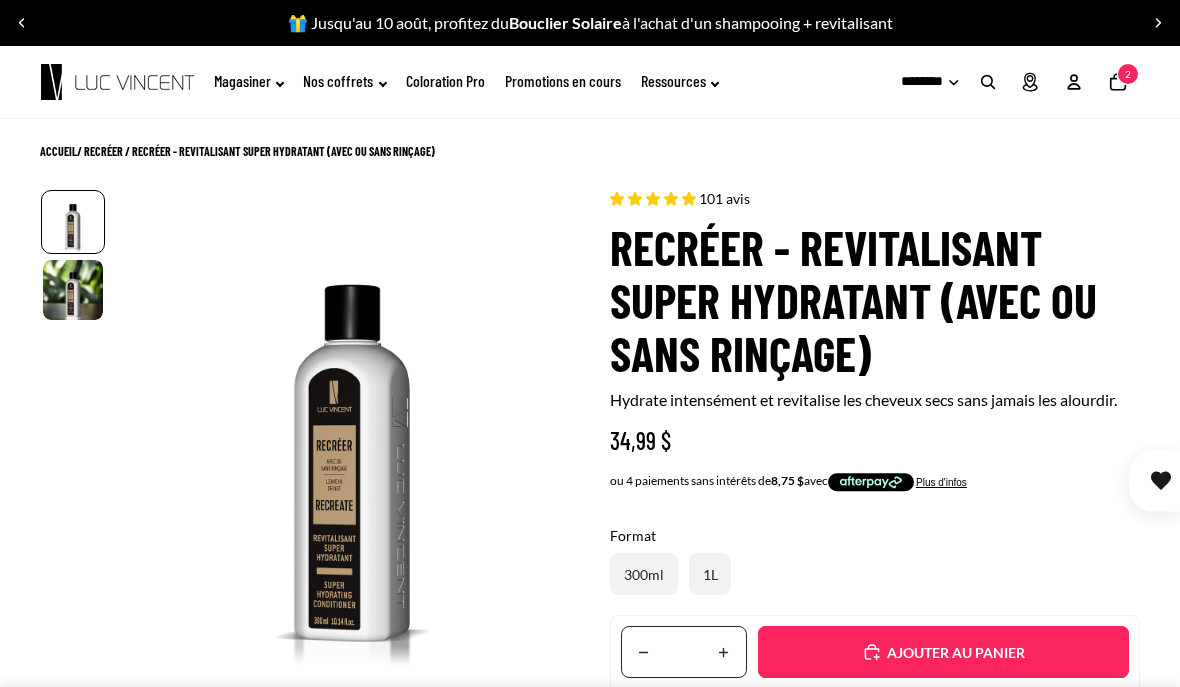 click 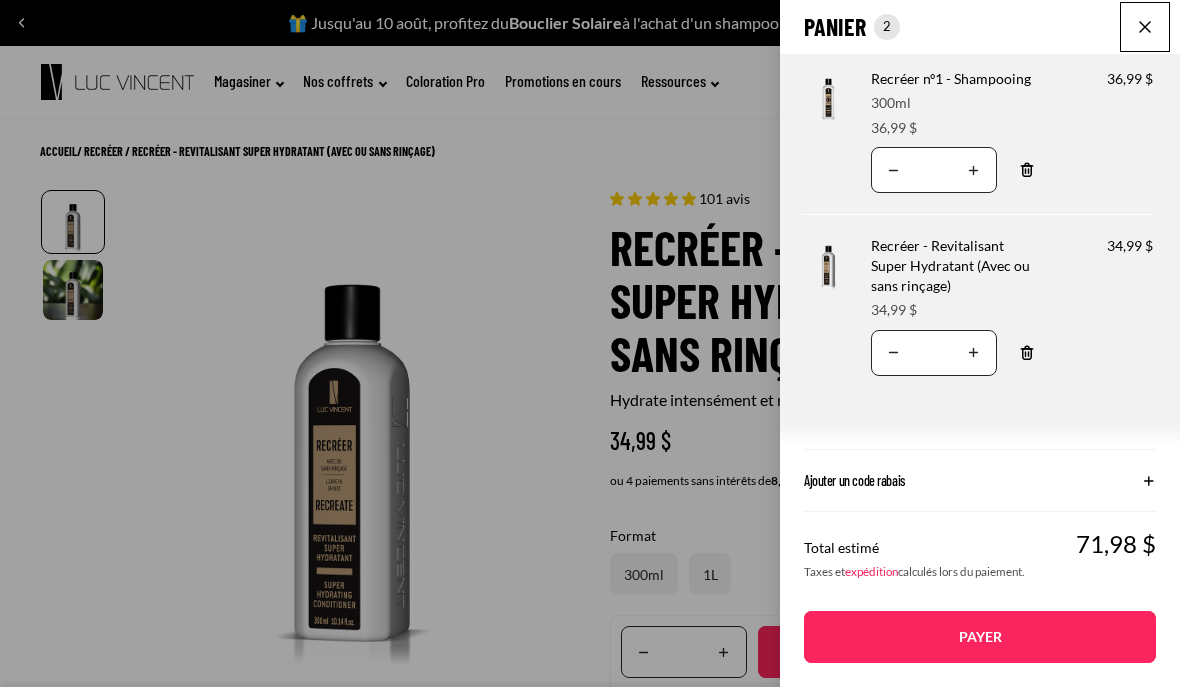 click 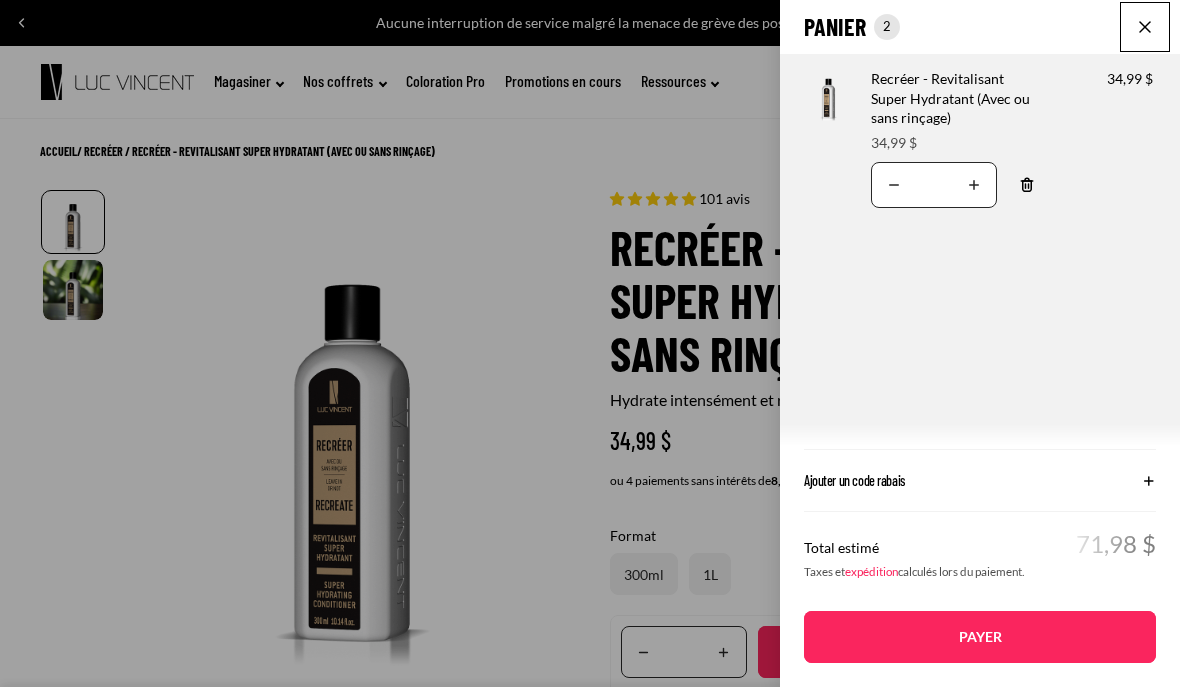 click on "Remove" at bounding box center [1027, 185] 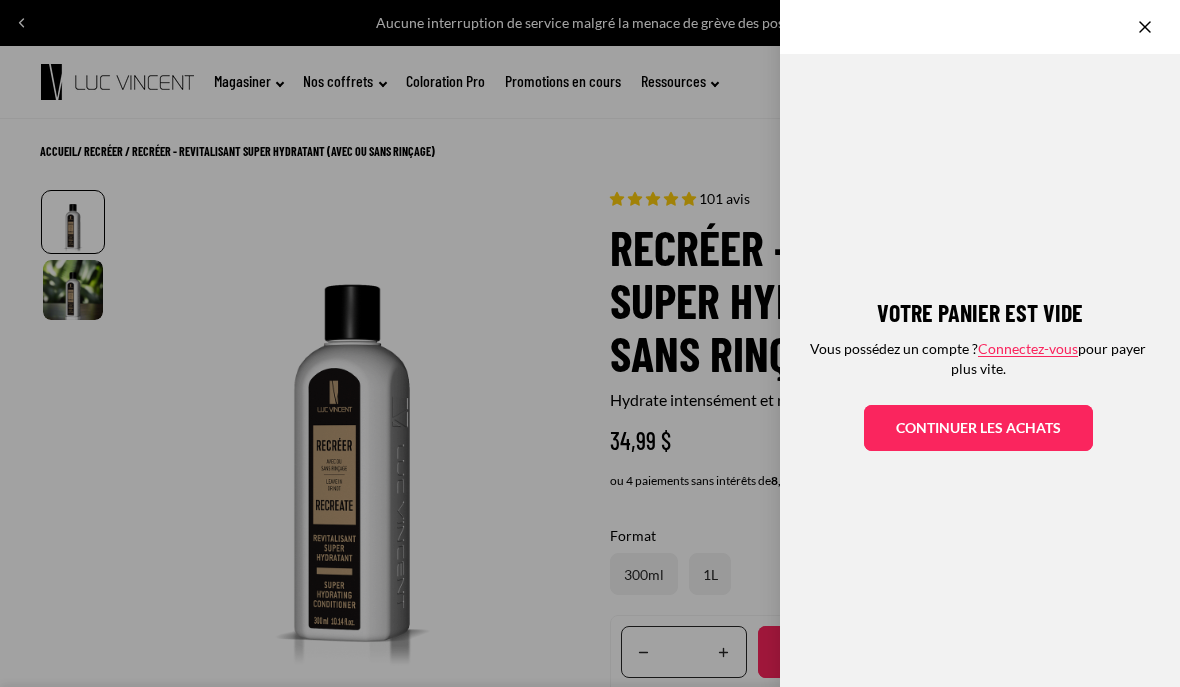 click on "Votre panier est vide
Vous possédez un compte ?  Connectez-vous  pour payer plus vite.
Continuer les achats" 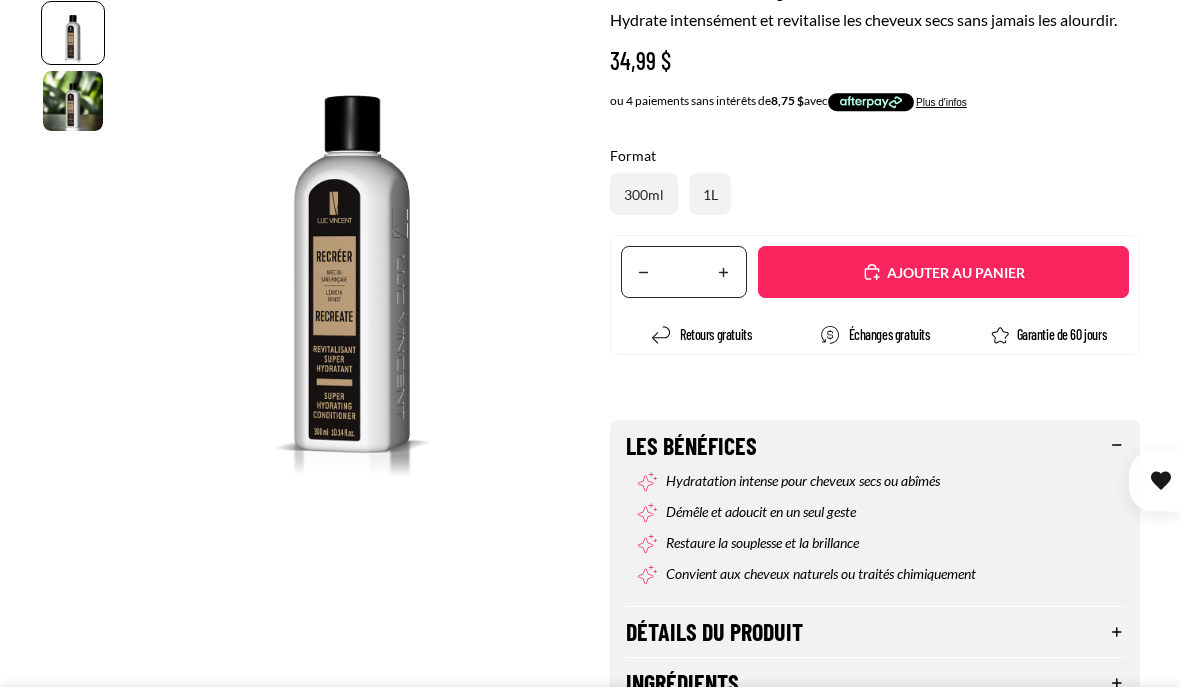 scroll, scrollTop: 587, scrollLeft: 0, axis: vertical 